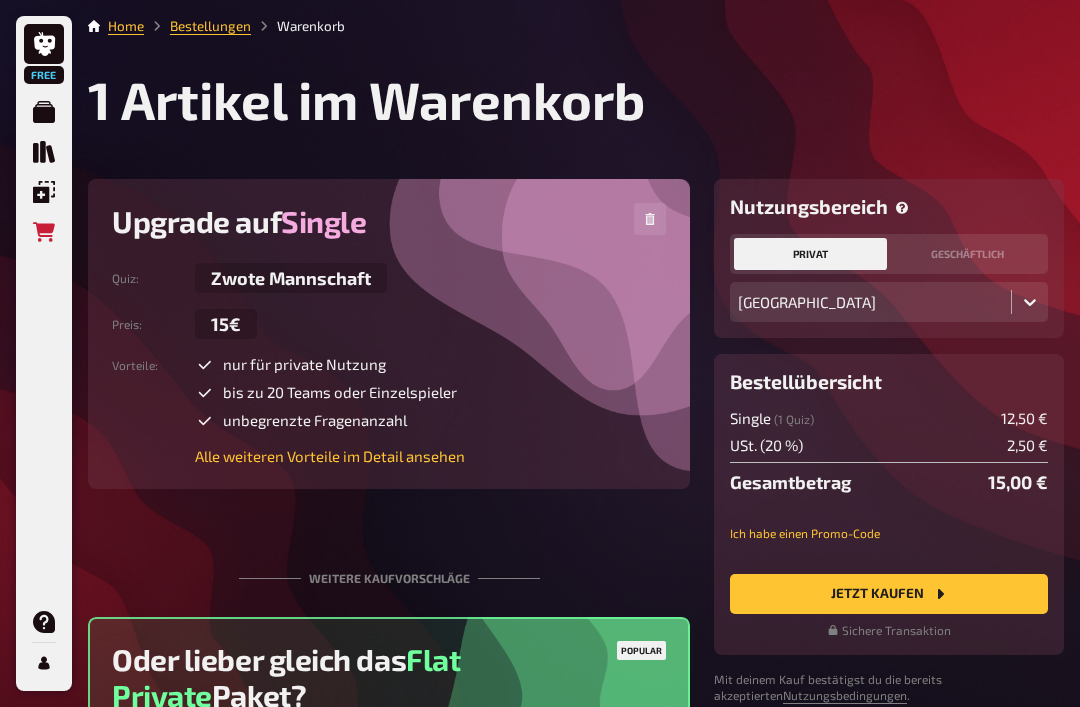 scroll, scrollTop: 100, scrollLeft: 0, axis: vertical 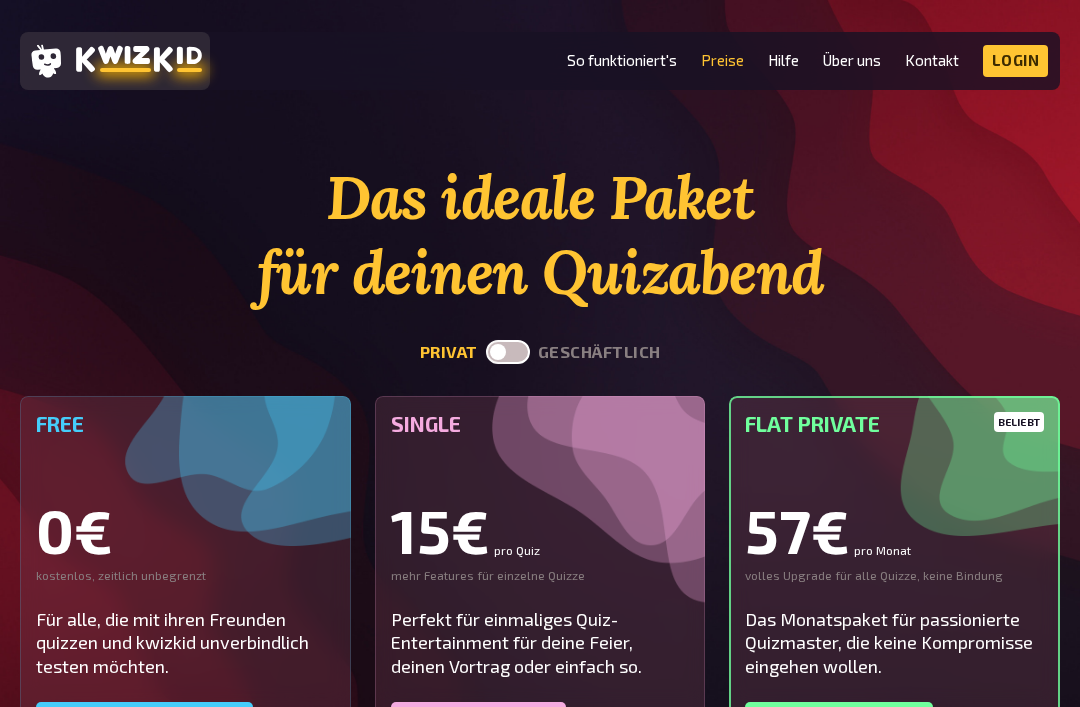 click 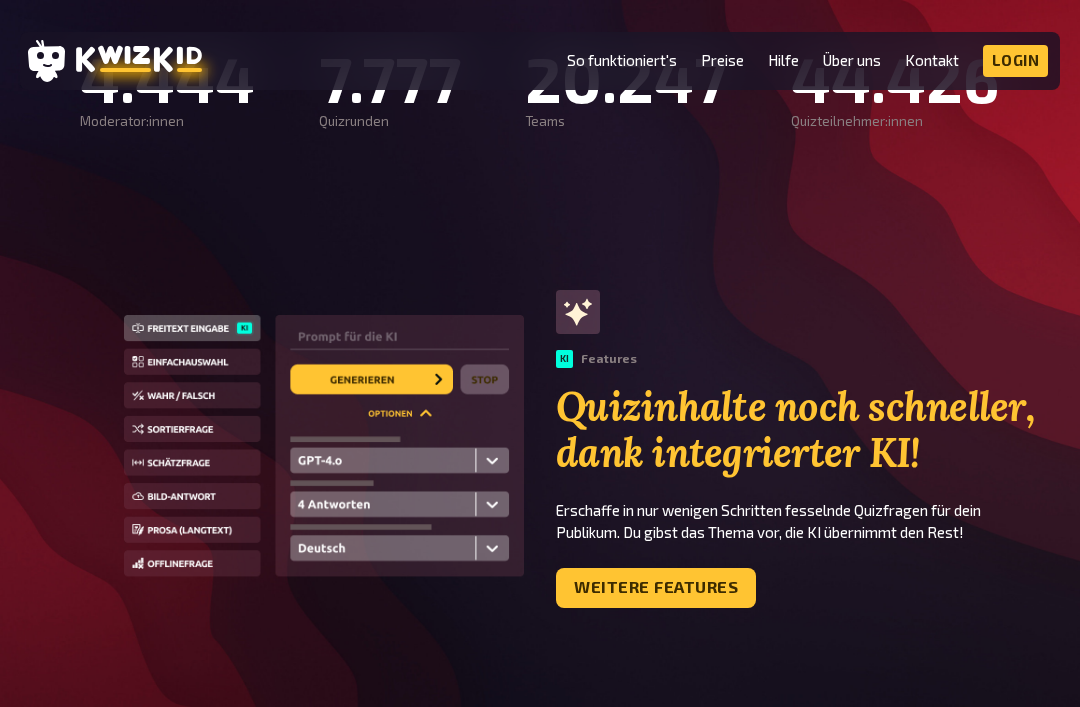 scroll, scrollTop: 1414, scrollLeft: 0, axis: vertical 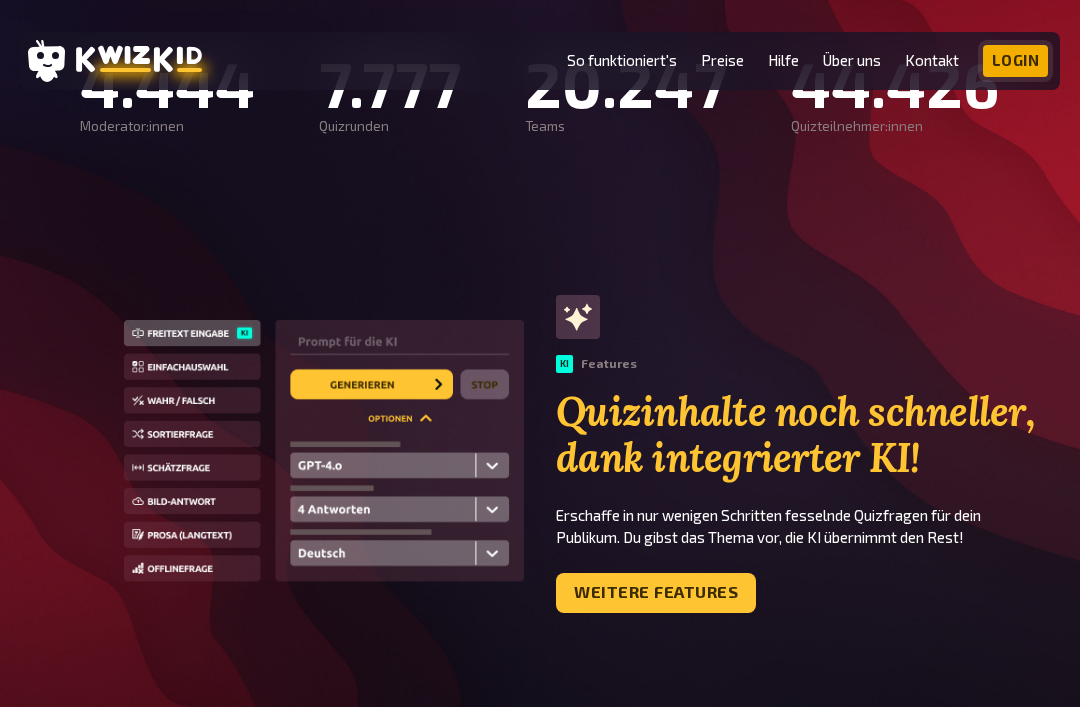 click on "Login" at bounding box center (1016, 61) 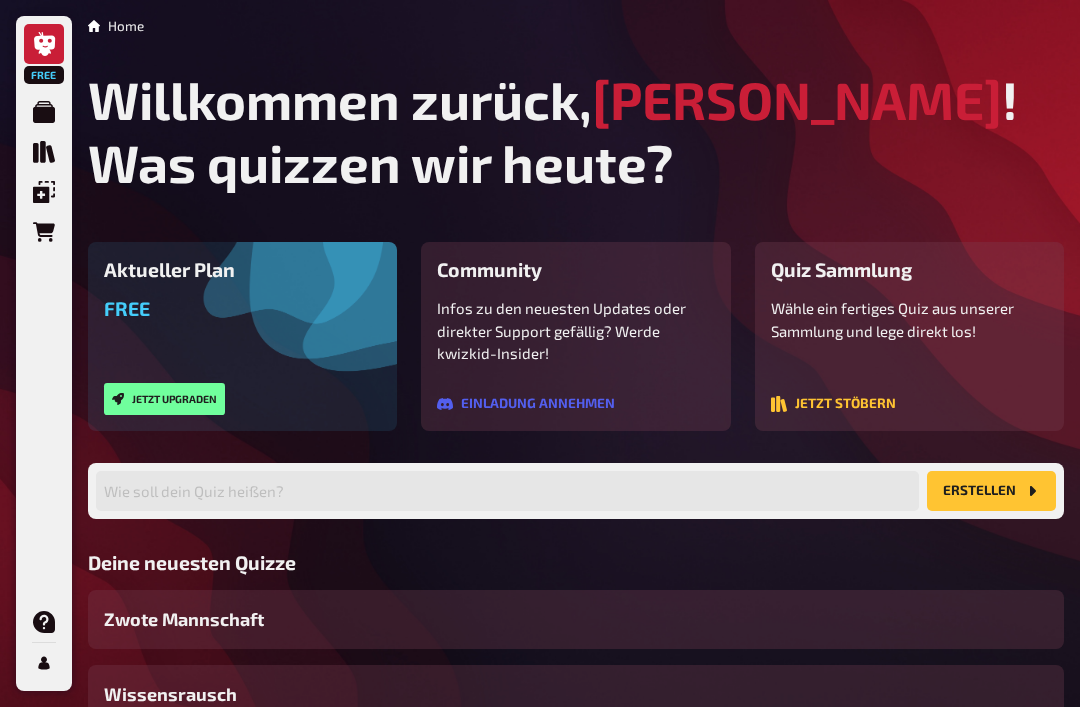 scroll, scrollTop: 0, scrollLeft: 0, axis: both 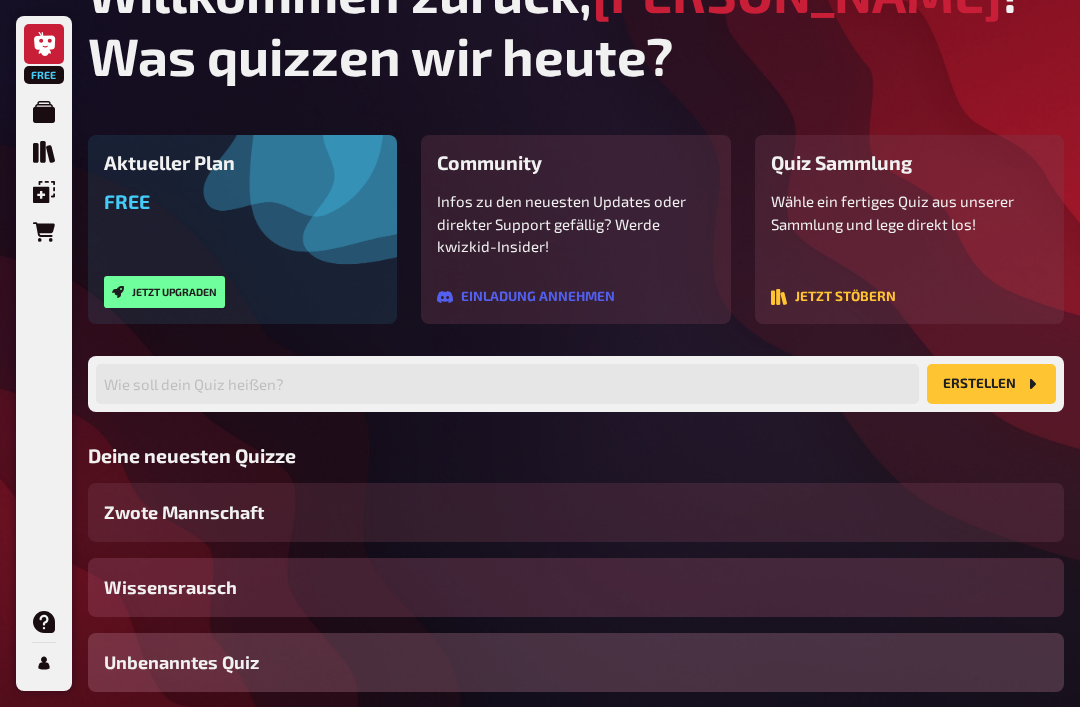 click on "Wissensrausch" at bounding box center (576, 587) 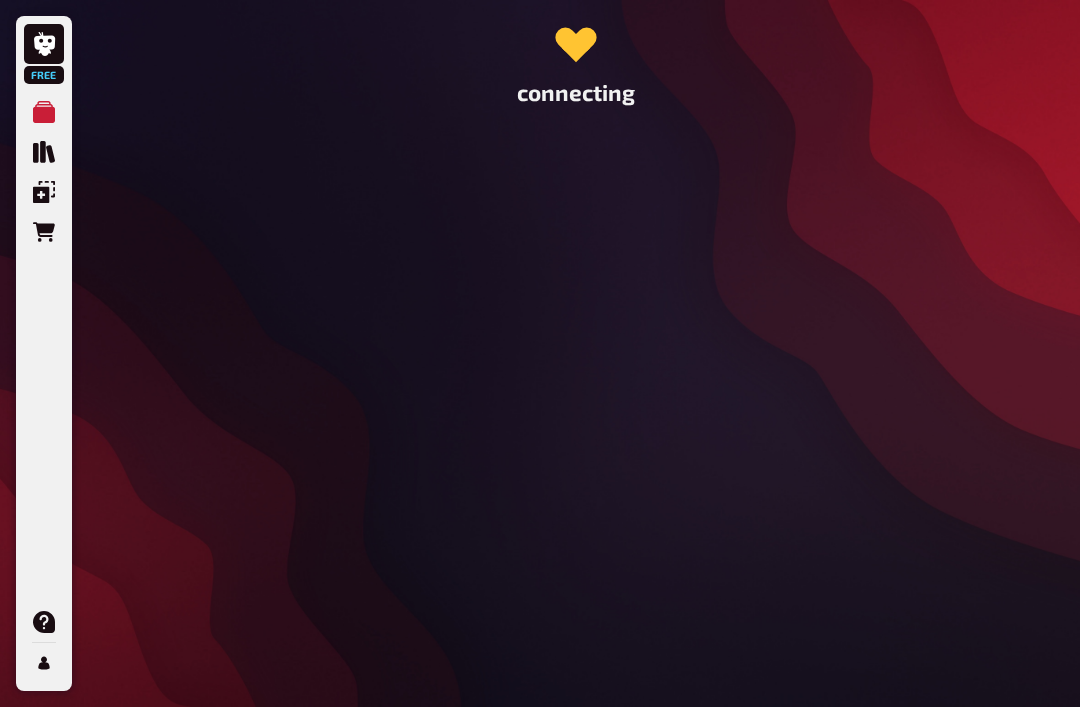 scroll, scrollTop: 0, scrollLeft: 0, axis: both 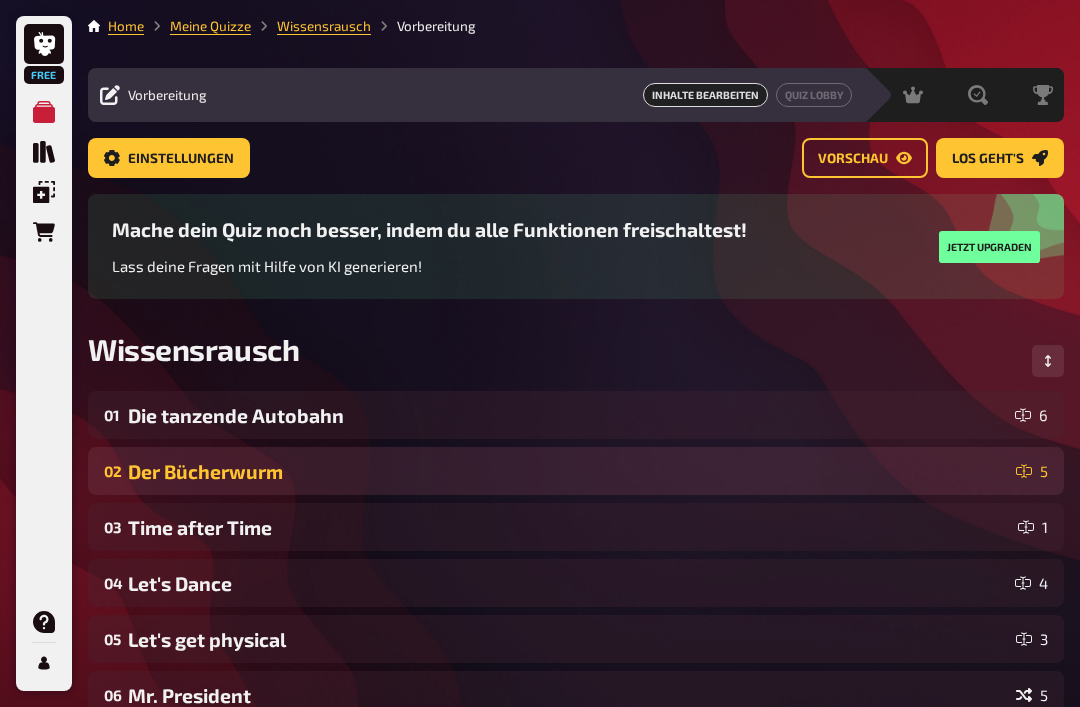 click on "Der Bücherwurm" at bounding box center [568, 471] 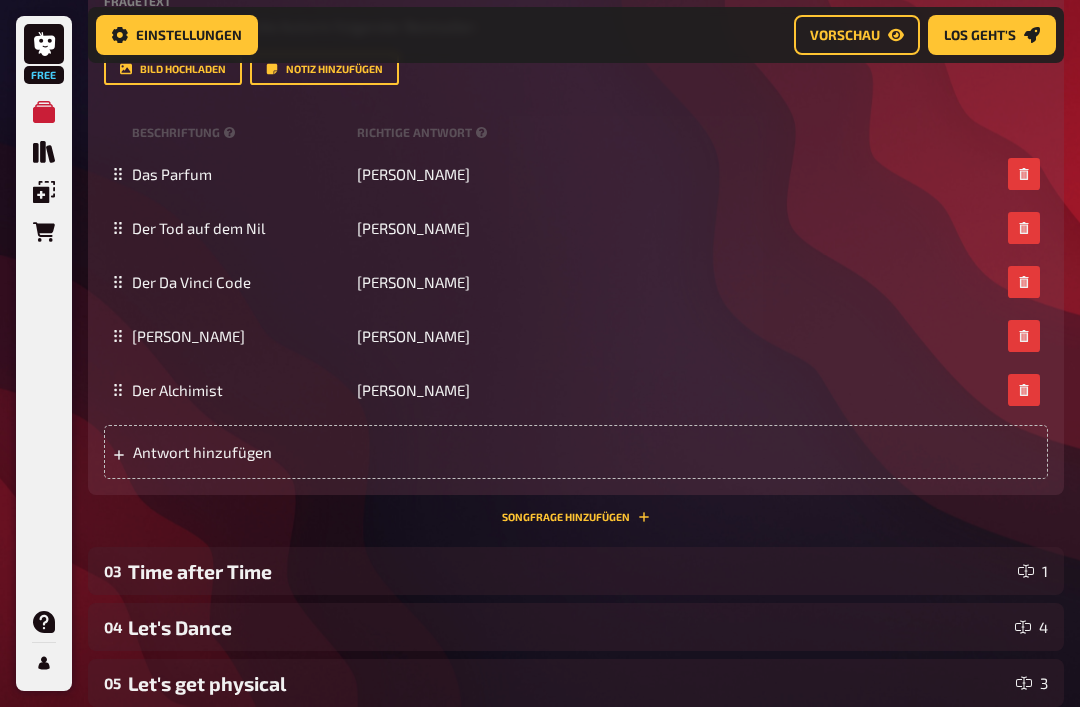 scroll, scrollTop: 656, scrollLeft: 0, axis: vertical 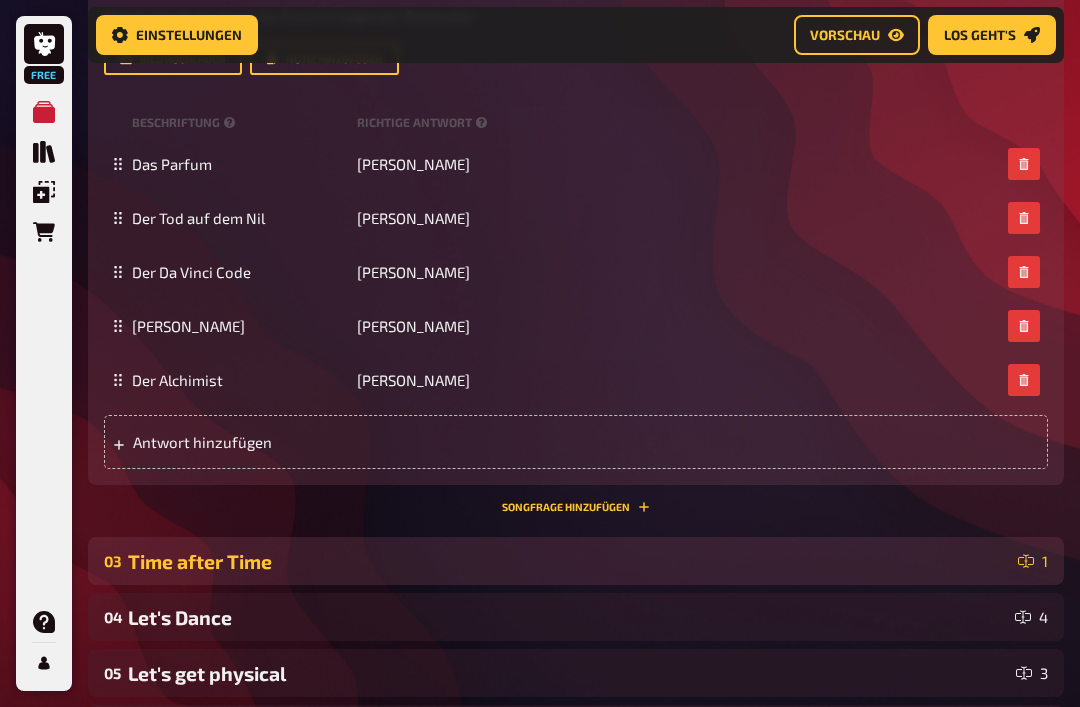 click on "Time after Time" at bounding box center [569, 562] 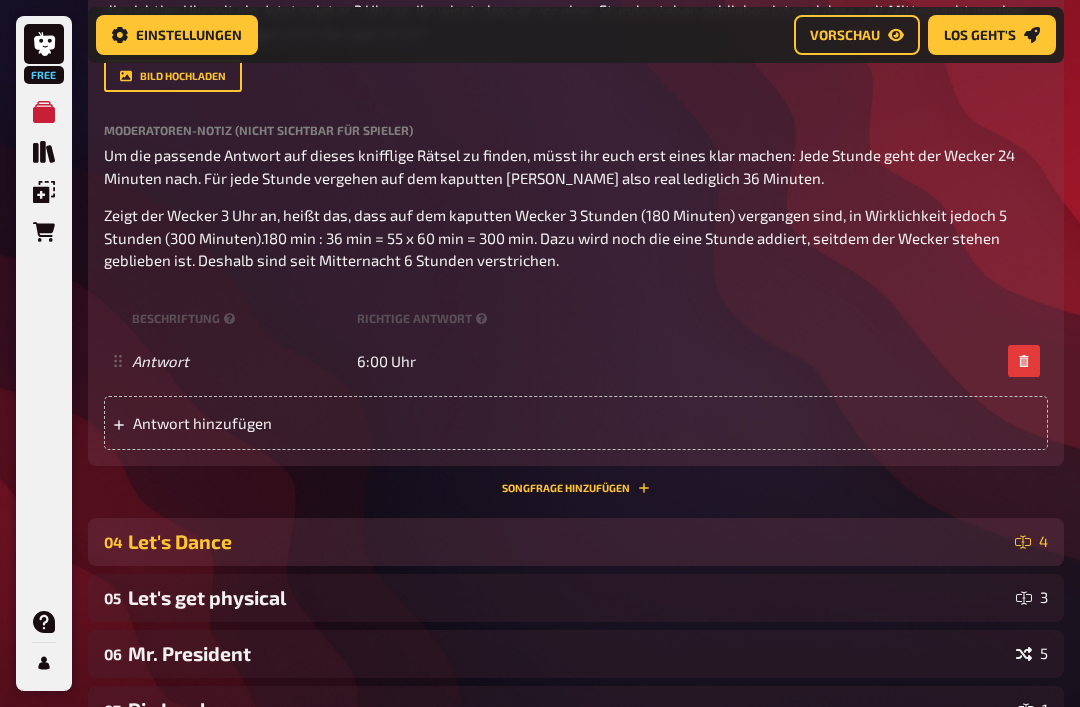 scroll, scrollTop: 1416, scrollLeft: 0, axis: vertical 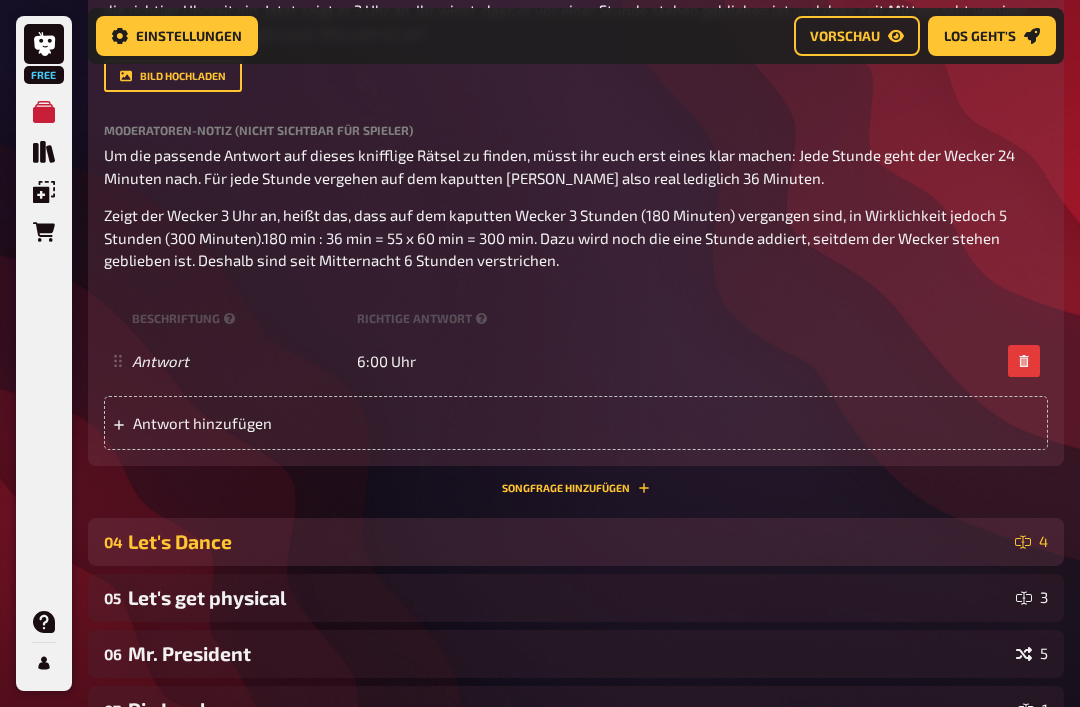 click on "04 Let's Dance 4" at bounding box center [576, 542] 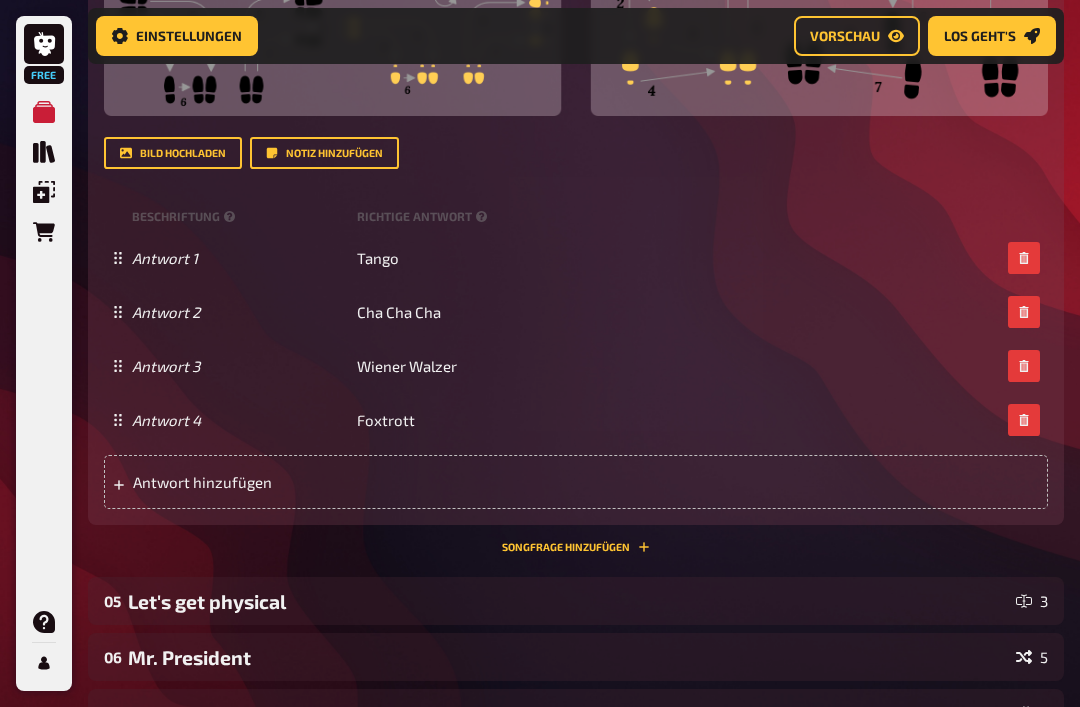 scroll, scrollTop: 2818, scrollLeft: 0, axis: vertical 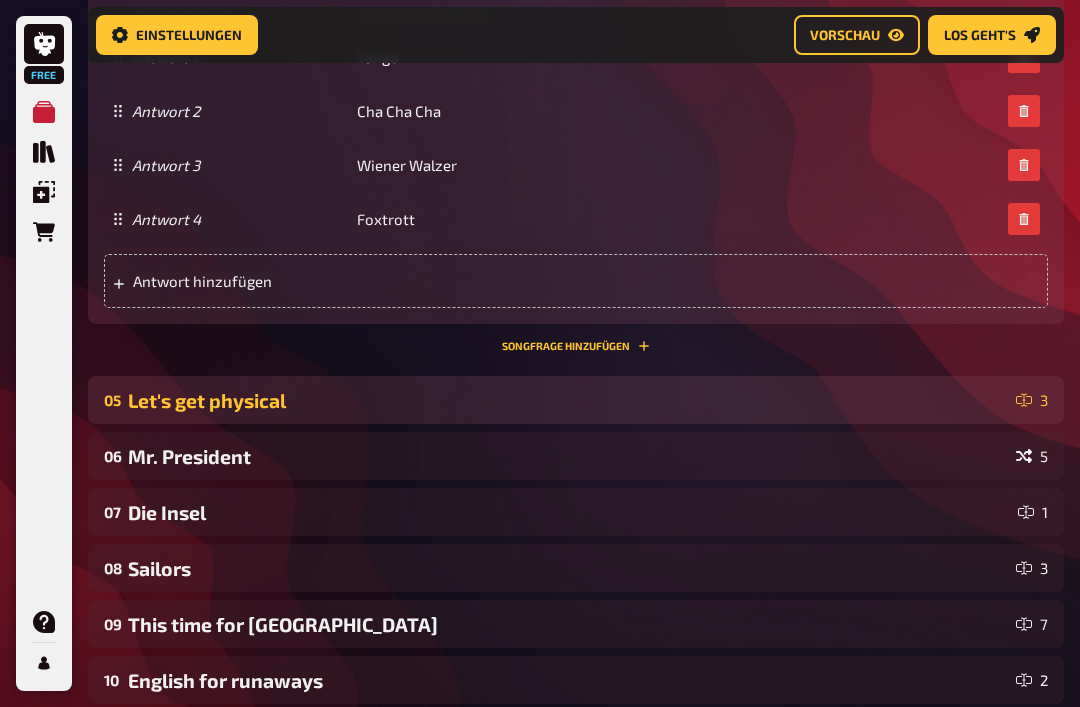 click on "Let's get physical" at bounding box center [568, 401] 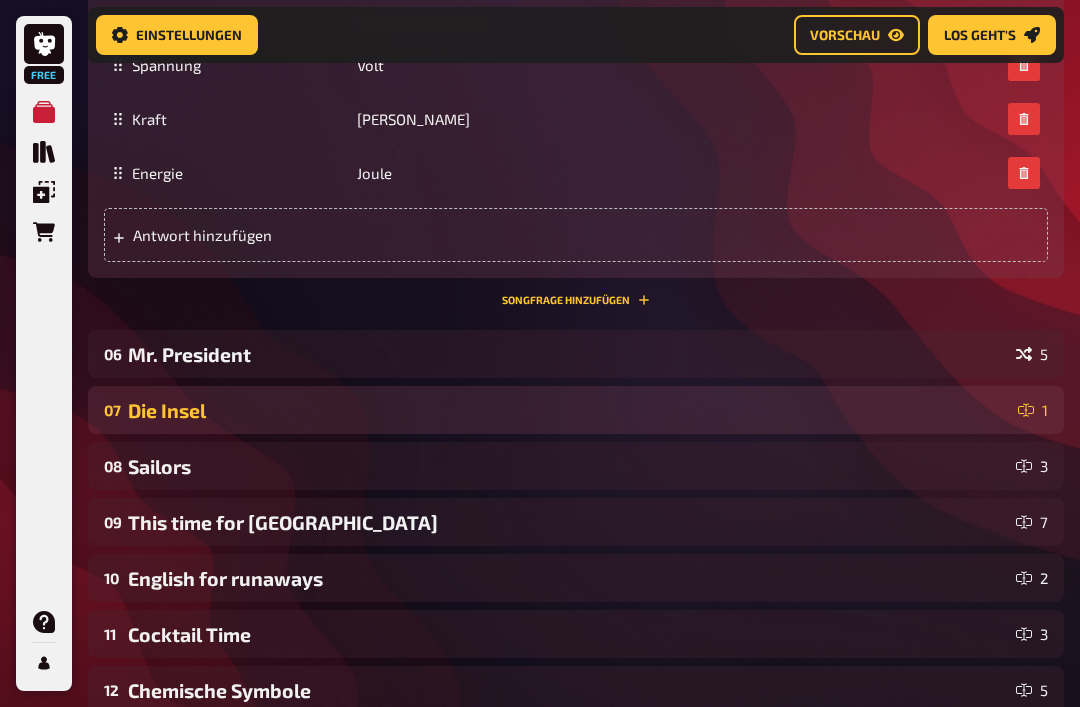 scroll, scrollTop: 3509, scrollLeft: 0, axis: vertical 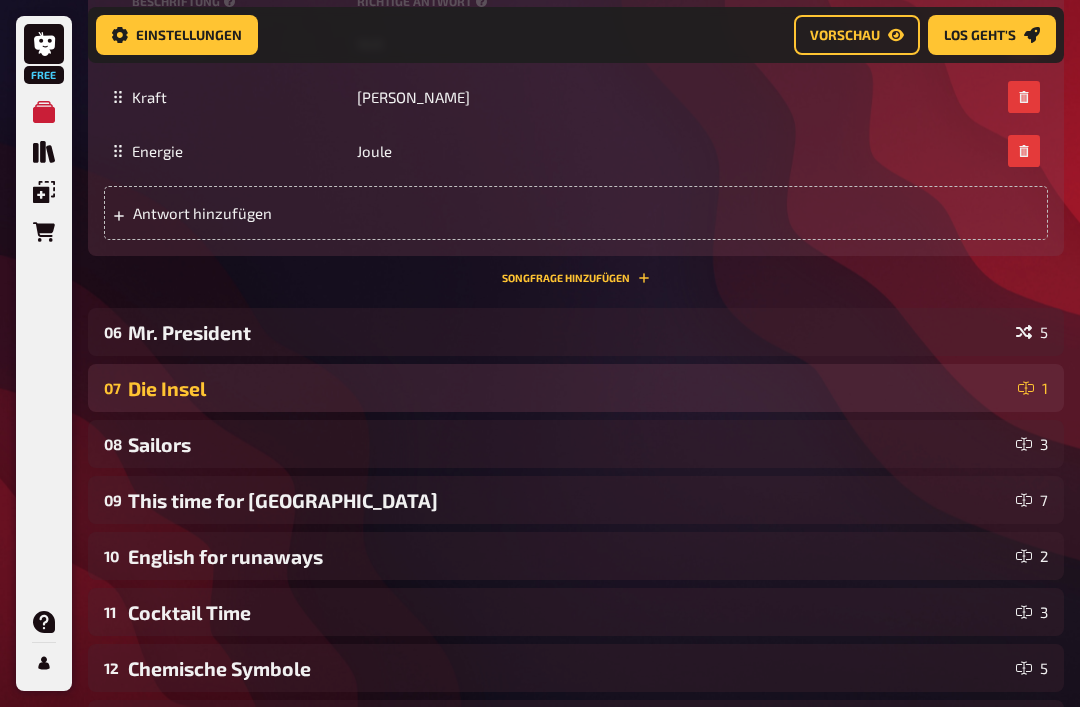 click on "07 Die Insel 1" at bounding box center [576, 389] 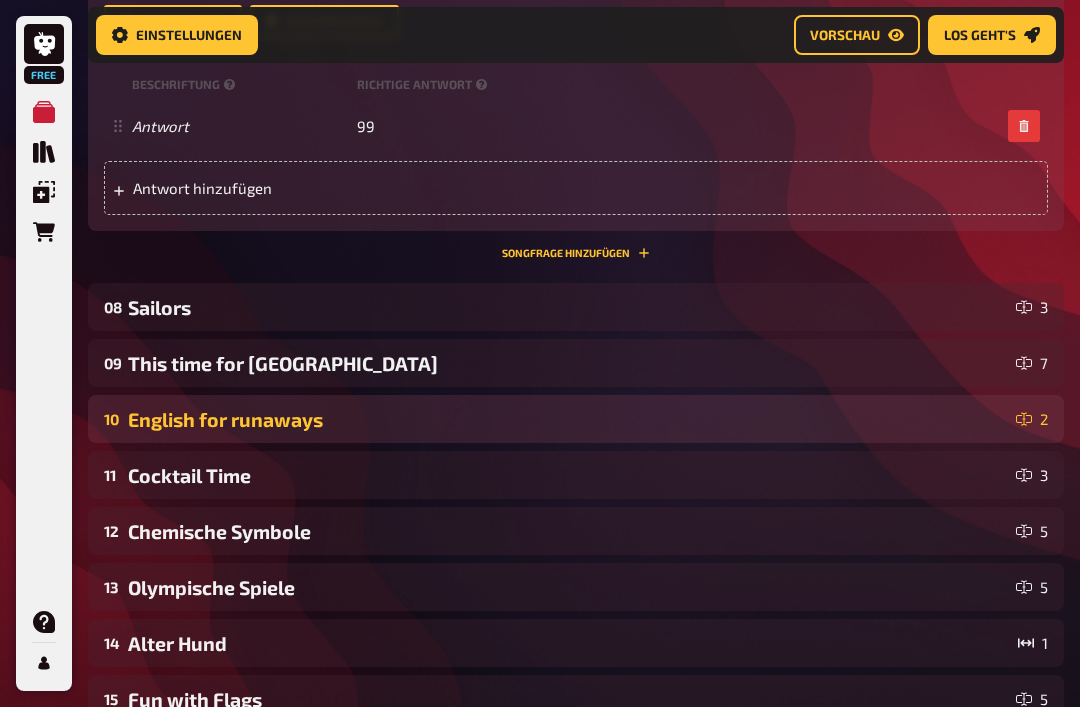 scroll, scrollTop: 4271, scrollLeft: 0, axis: vertical 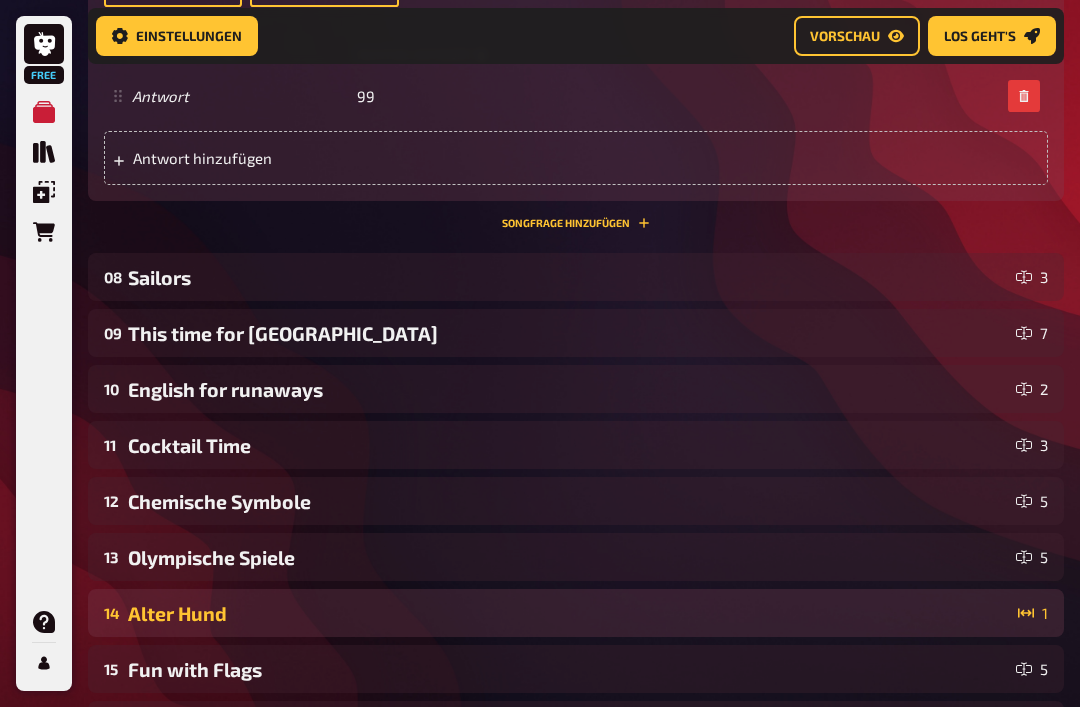 click on "Alter Hund" at bounding box center [569, 613] 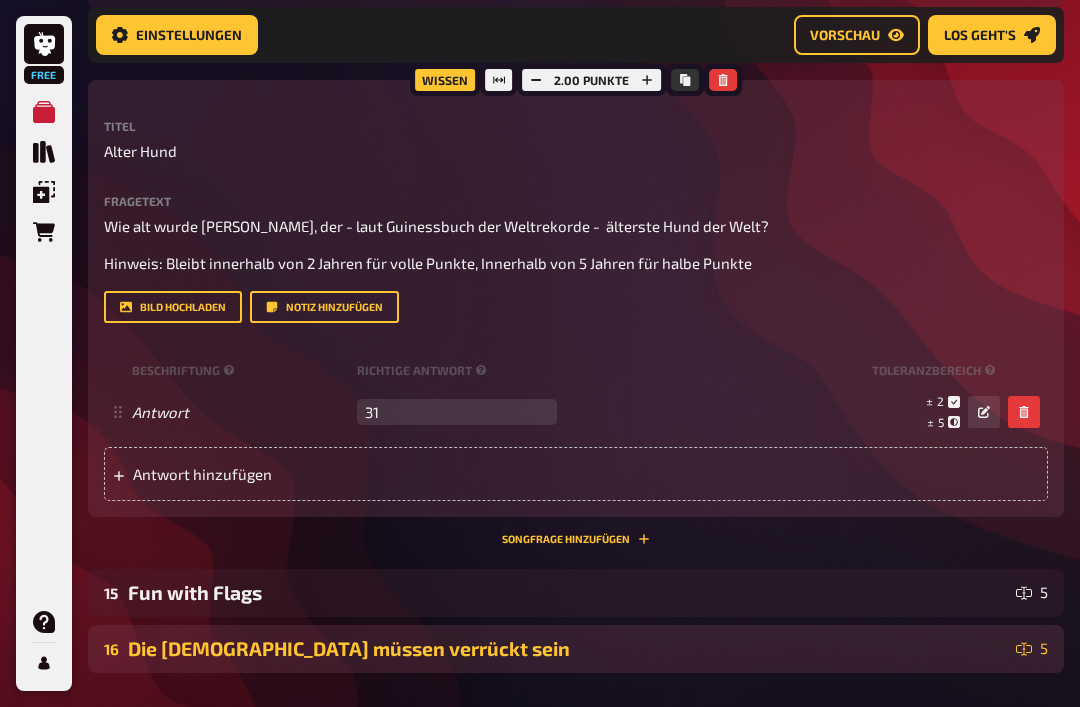 scroll, scrollTop: 4863, scrollLeft: 0, axis: vertical 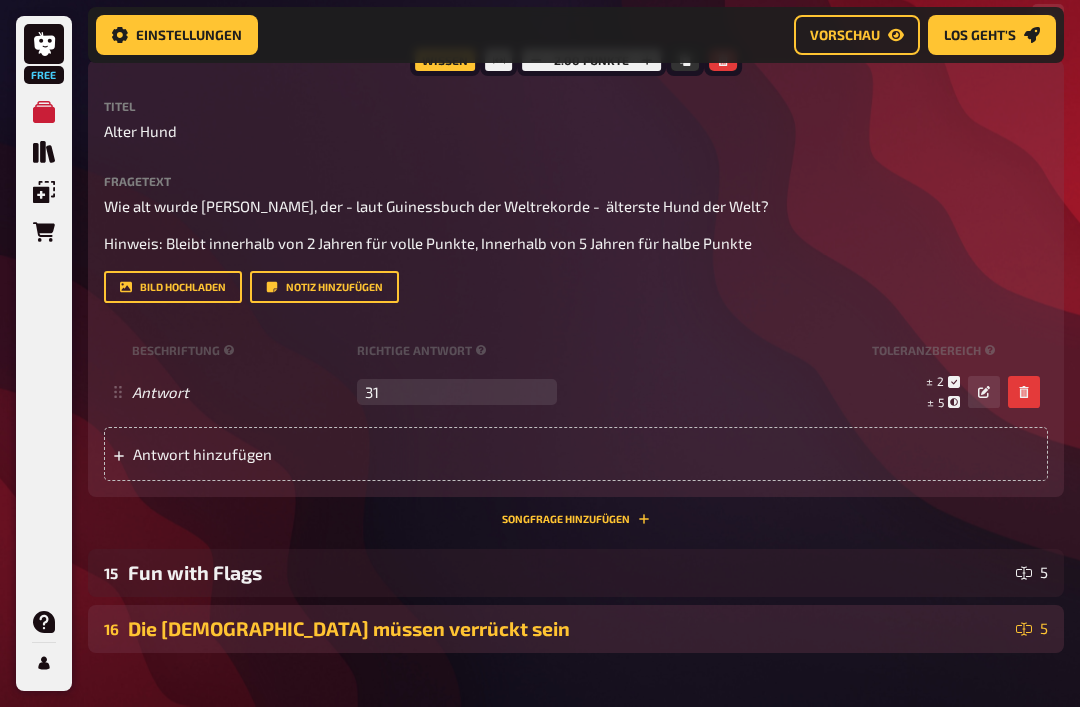 click on "Die Götter müssen verrückt sein" at bounding box center (568, 629) 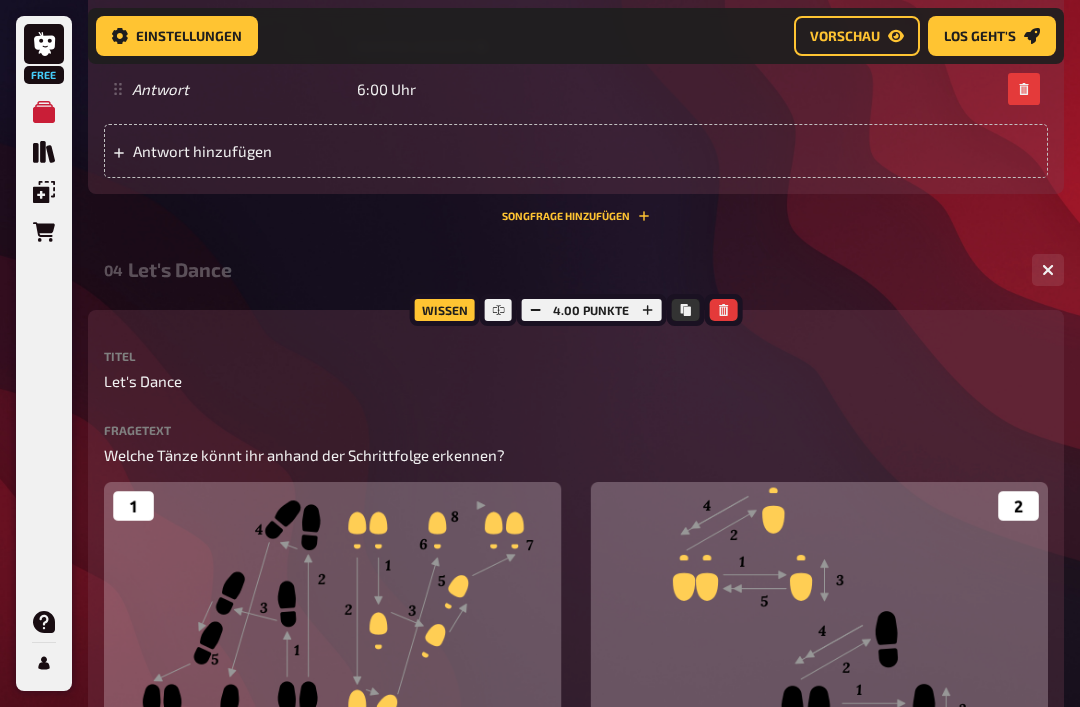 scroll, scrollTop: 1614, scrollLeft: 0, axis: vertical 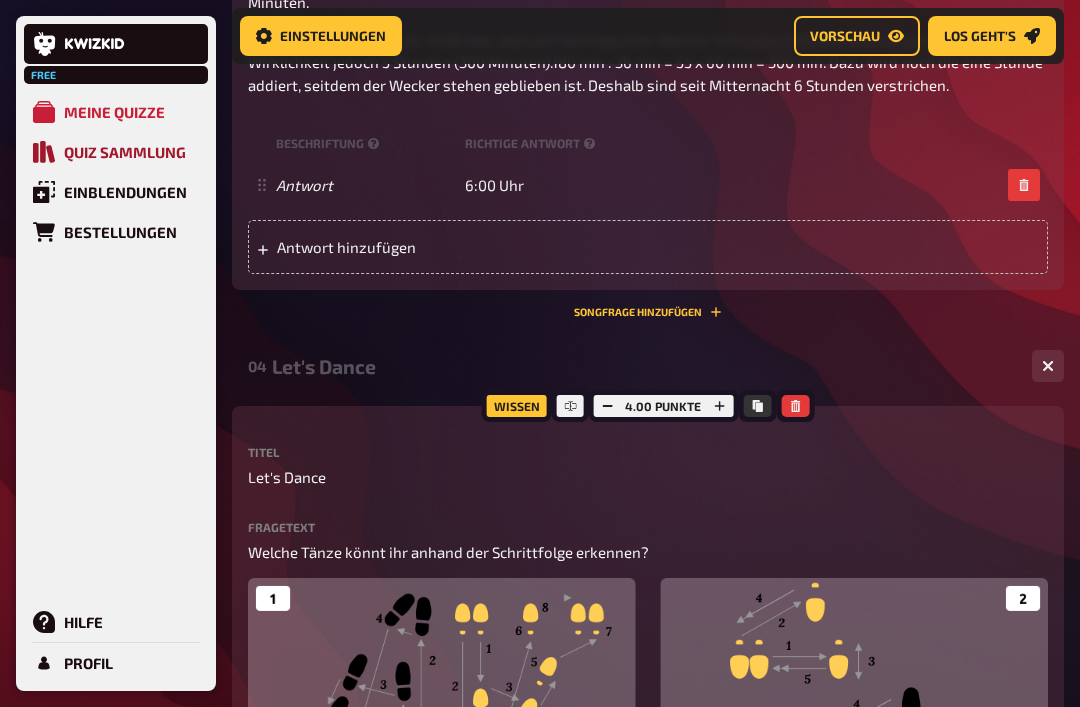 click 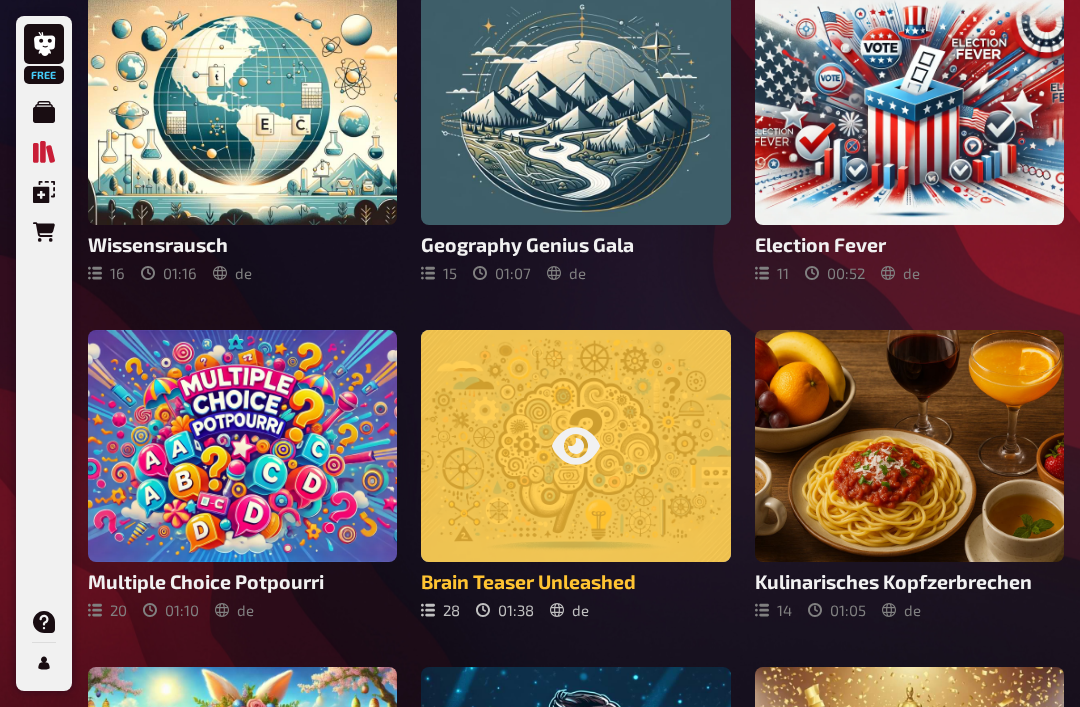 scroll, scrollTop: 906, scrollLeft: 0, axis: vertical 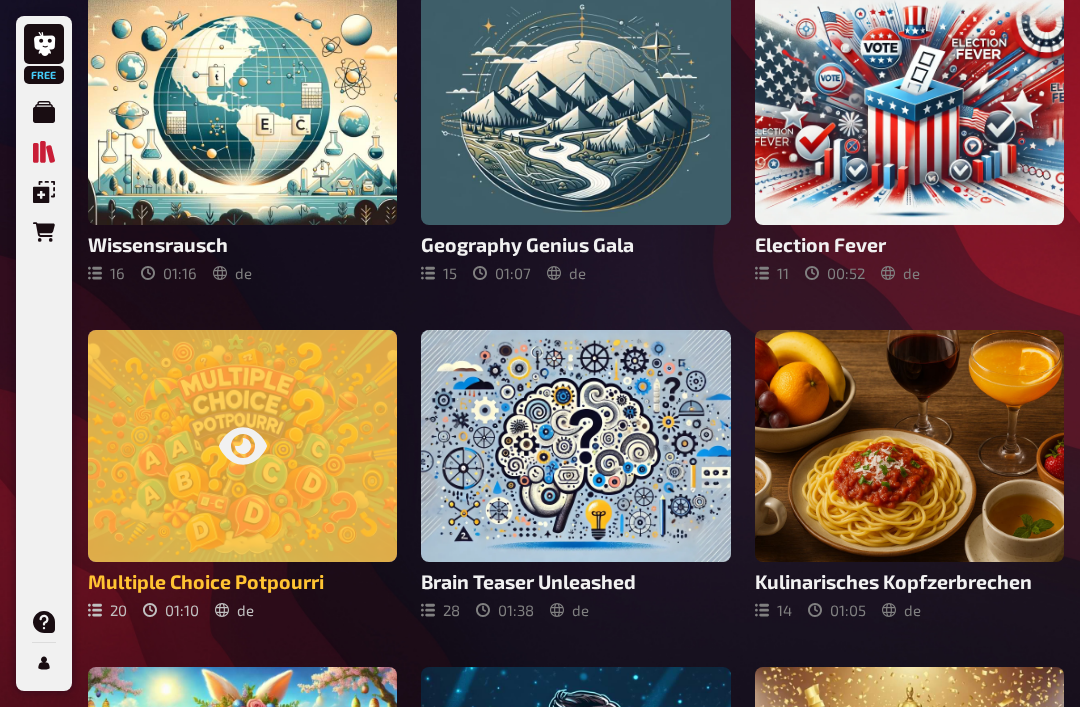 click at bounding box center (242, 446) 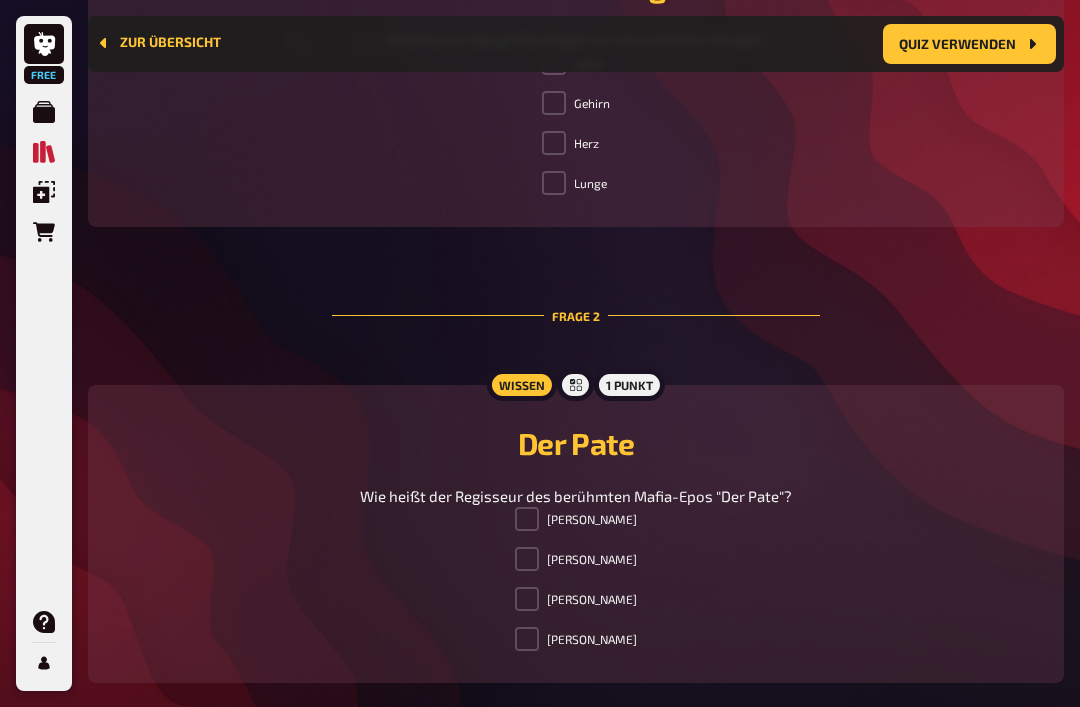 scroll, scrollTop: 967, scrollLeft: 0, axis: vertical 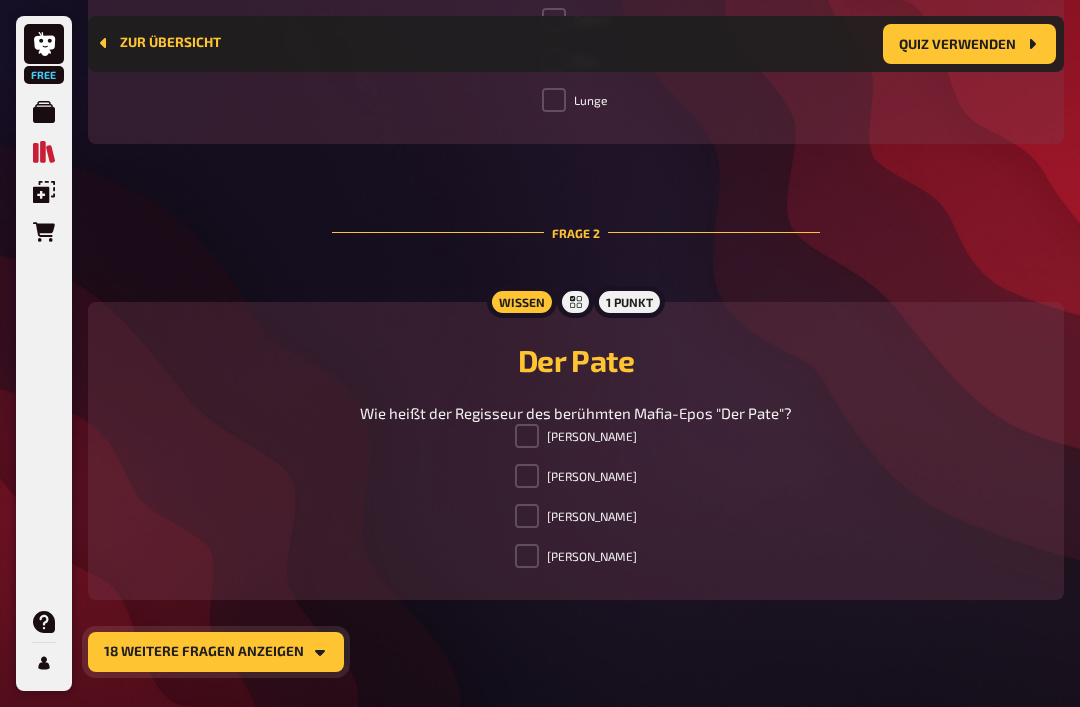 click on "18 weitere Fragen anzeigen" at bounding box center [216, 652] 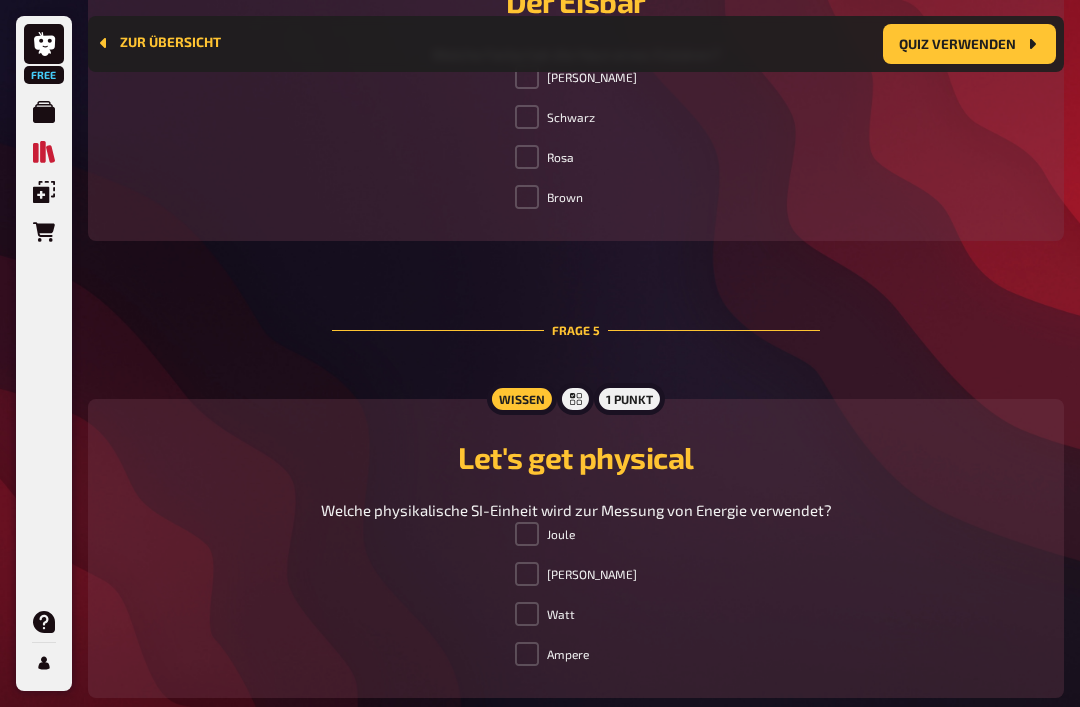 scroll, scrollTop: 2288, scrollLeft: 0, axis: vertical 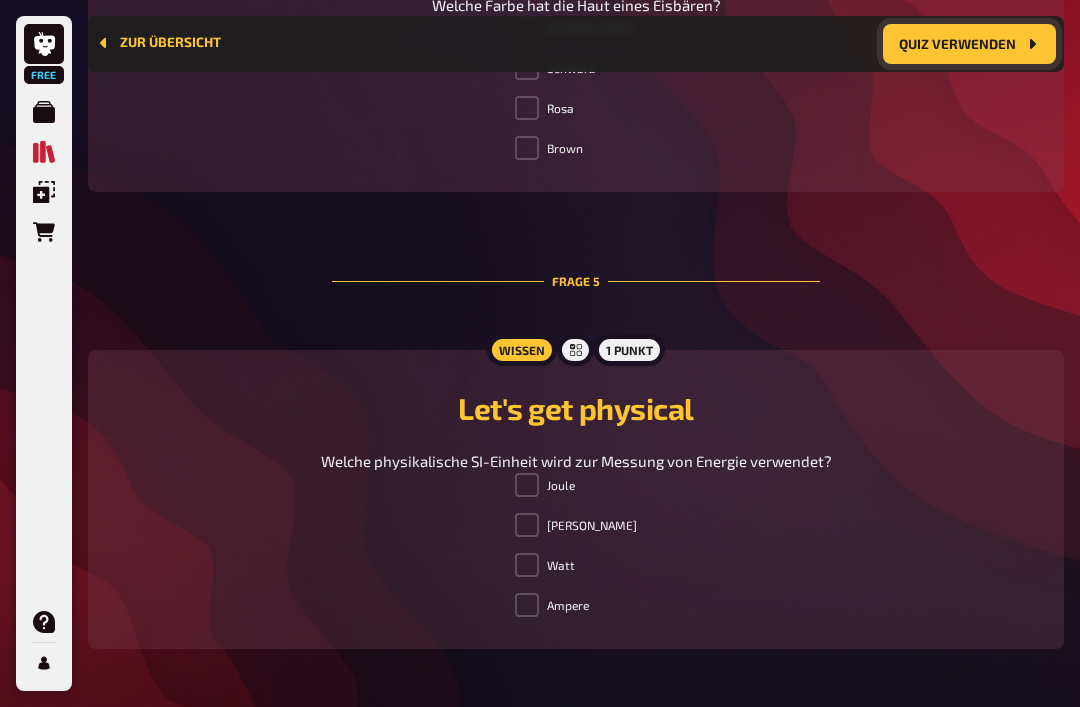 click on "Quiz verwenden" at bounding box center (969, 44) 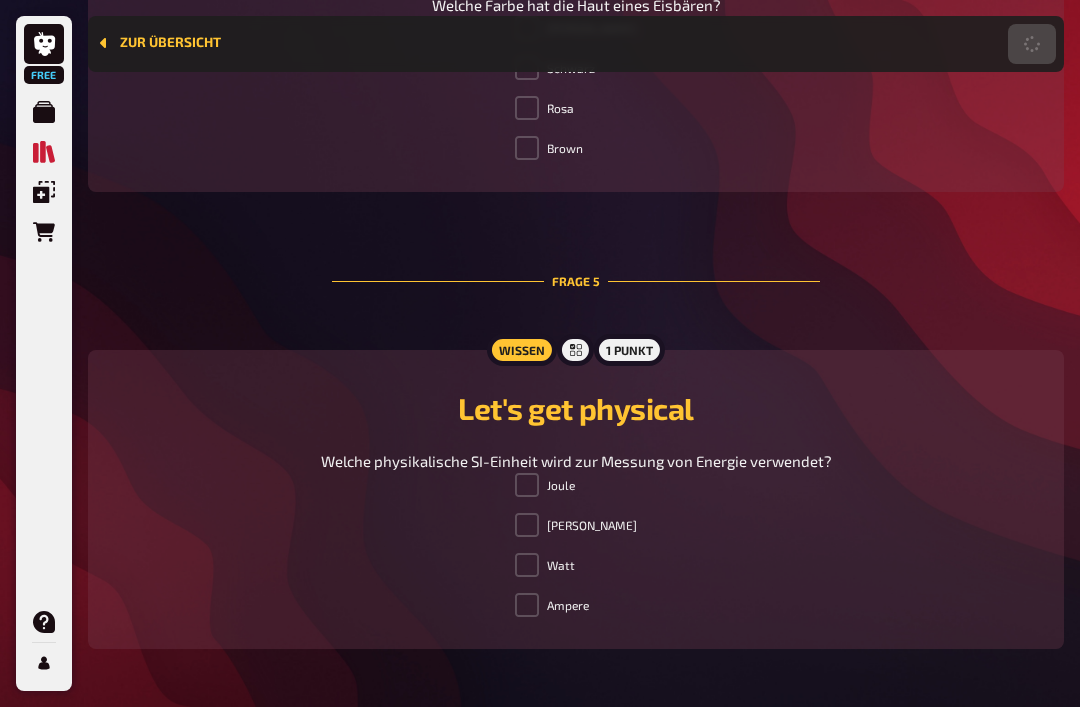 scroll, scrollTop: 0, scrollLeft: 0, axis: both 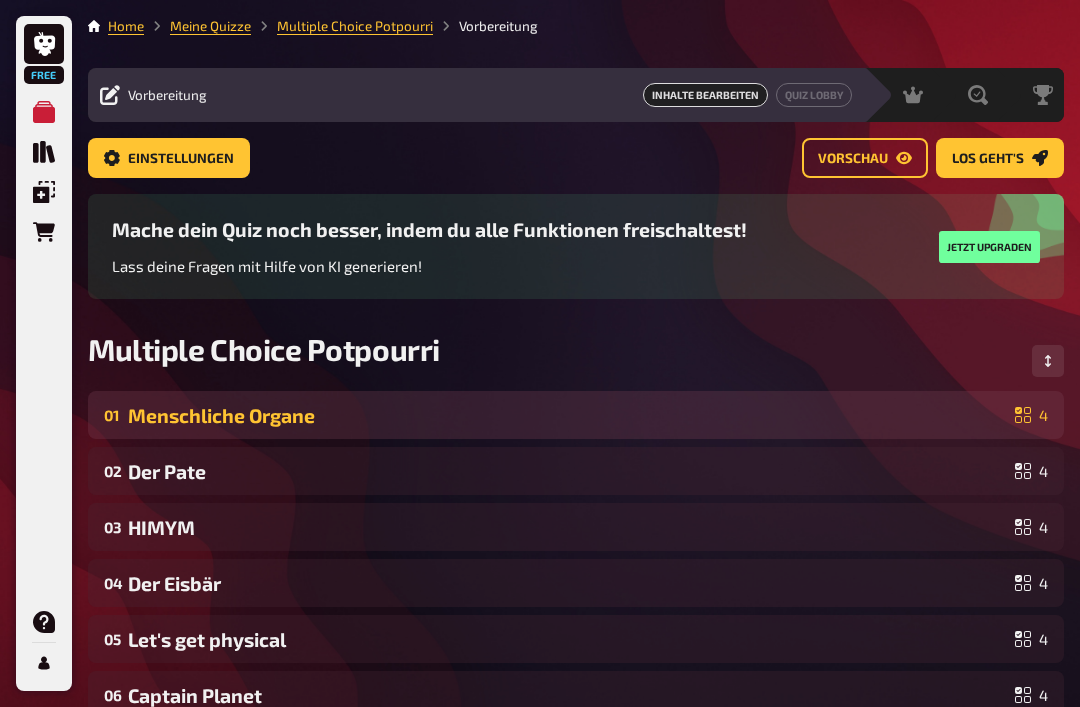 click on "Menschliche Organe" at bounding box center (567, 415) 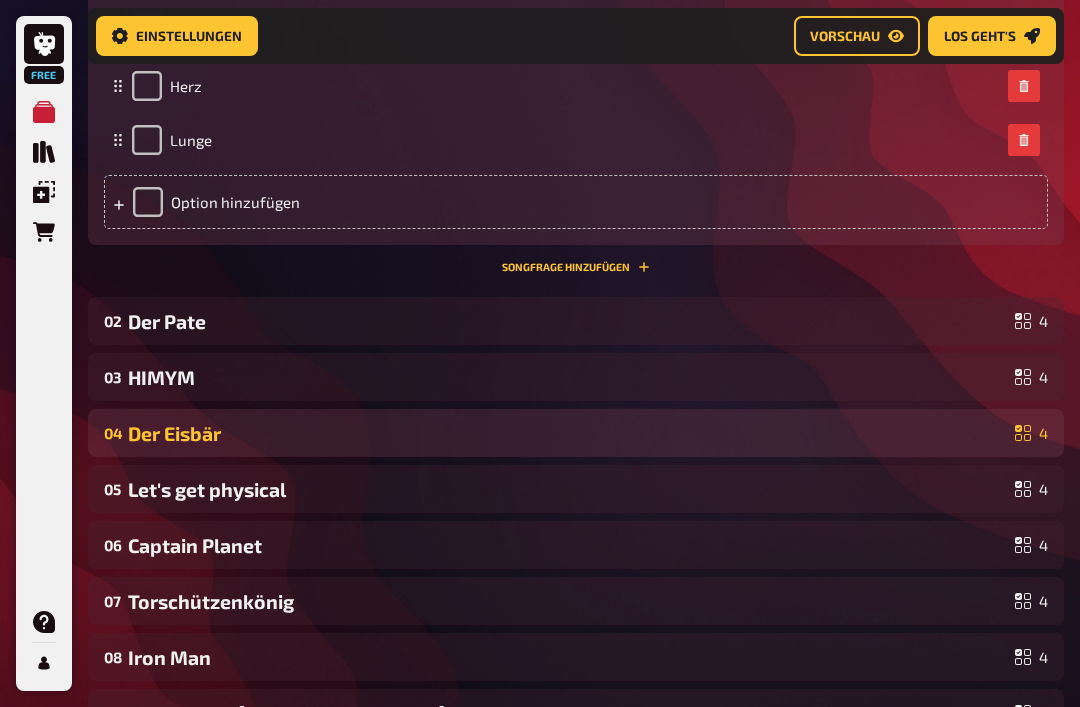 scroll, scrollTop: 801, scrollLeft: 0, axis: vertical 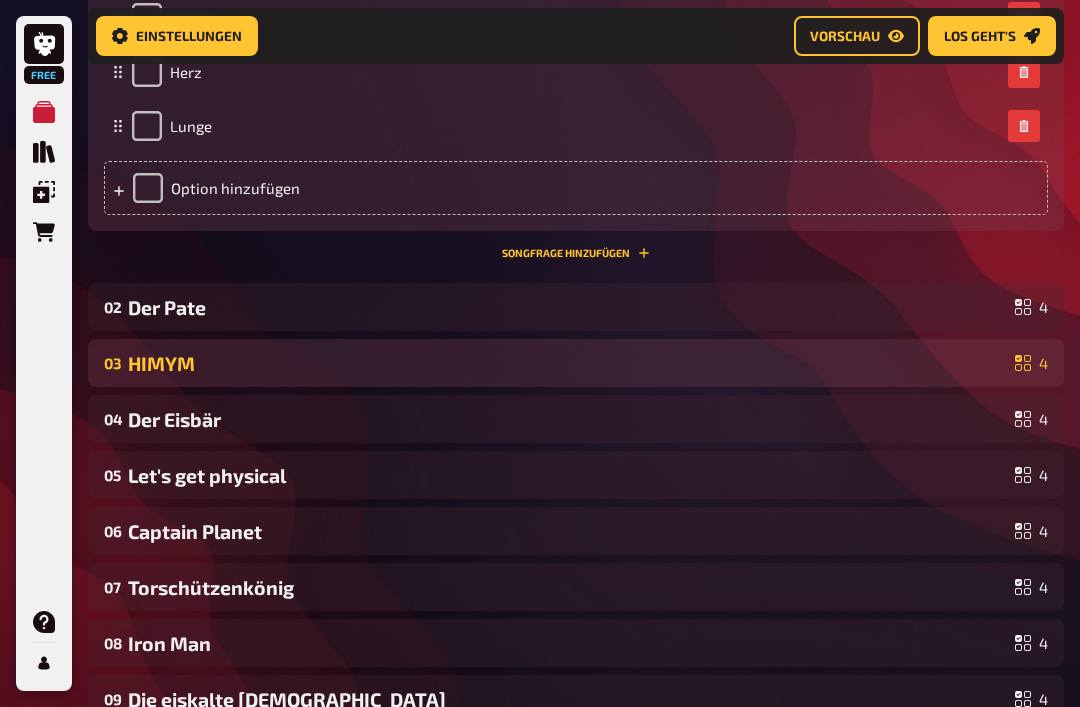 click on "03 HIMYM 4" at bounding box center [576, 363] 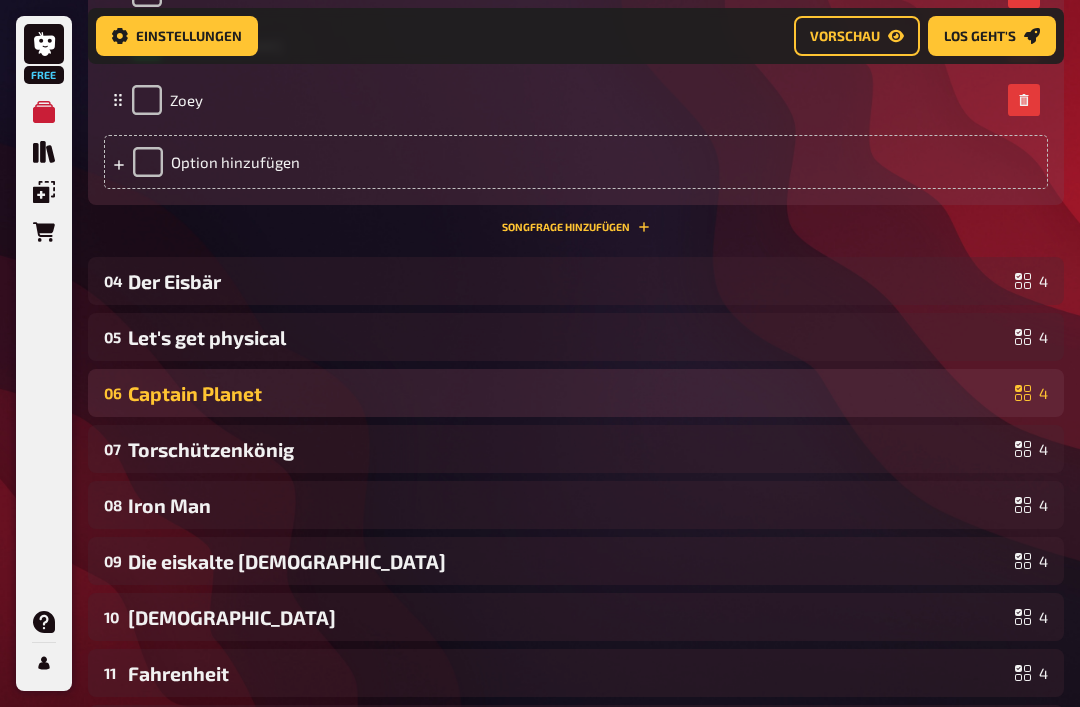 scroll, scrollTop: 1585, scrollLeft: 0, axis: vertical 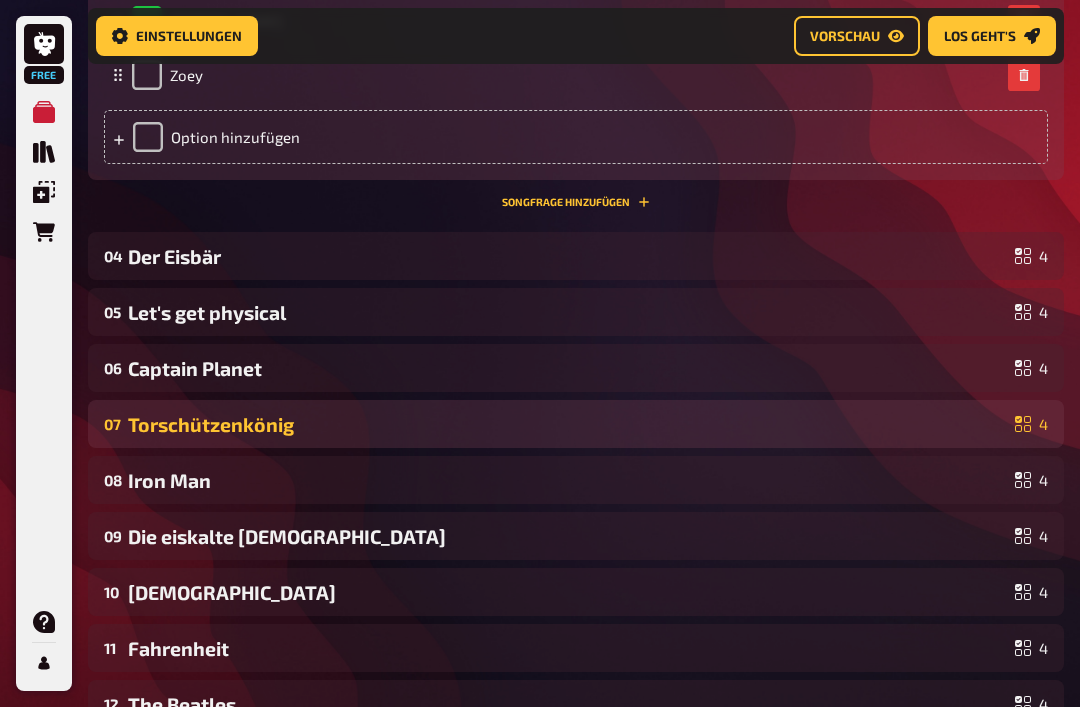 click on "07 Torschützenkönig 4" at bounding box center (576, 424) 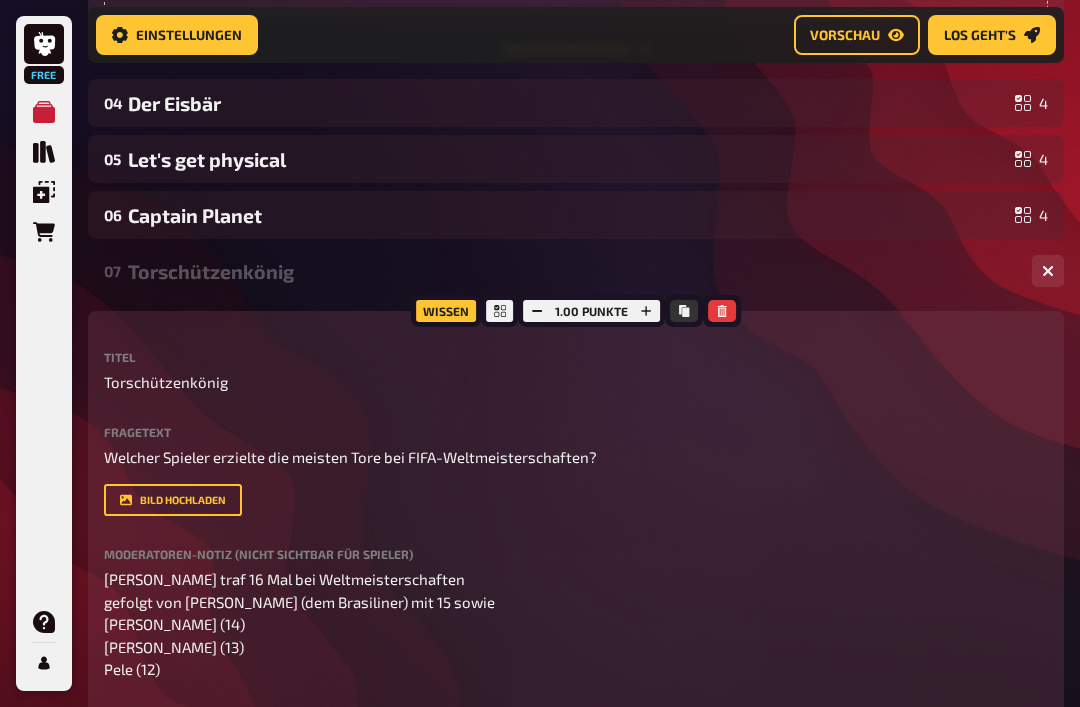 scroll, scrollTop: 1752, scrollLeft: 0, axis: vertical 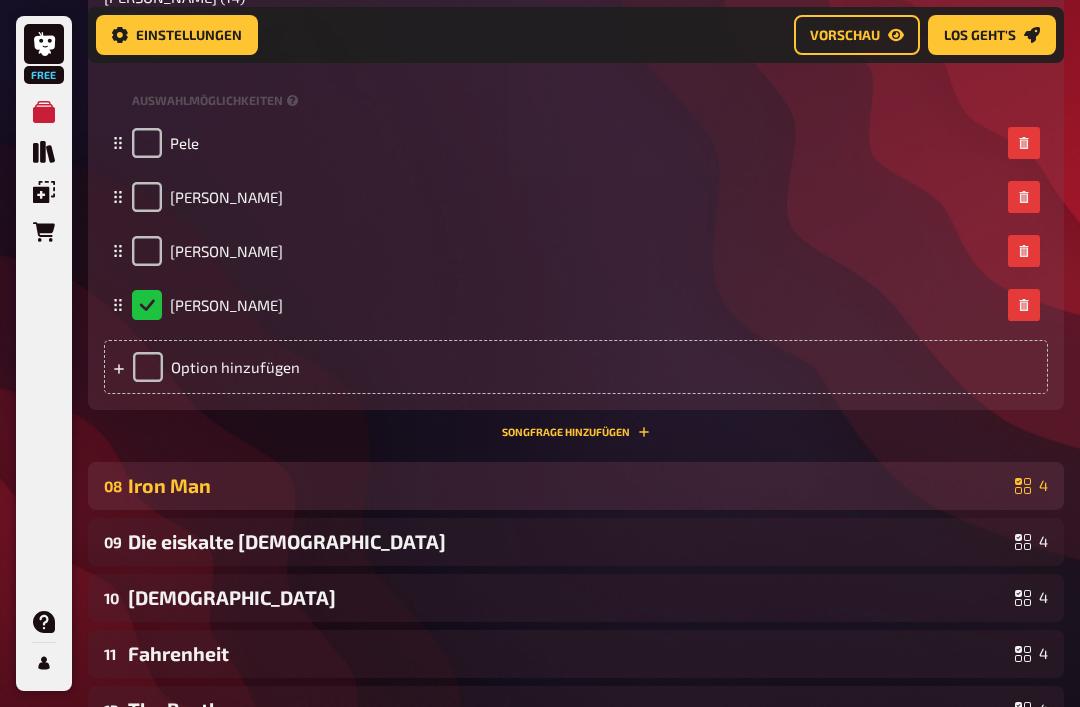 click on "Iron Man" at bounding box center [567, 486] 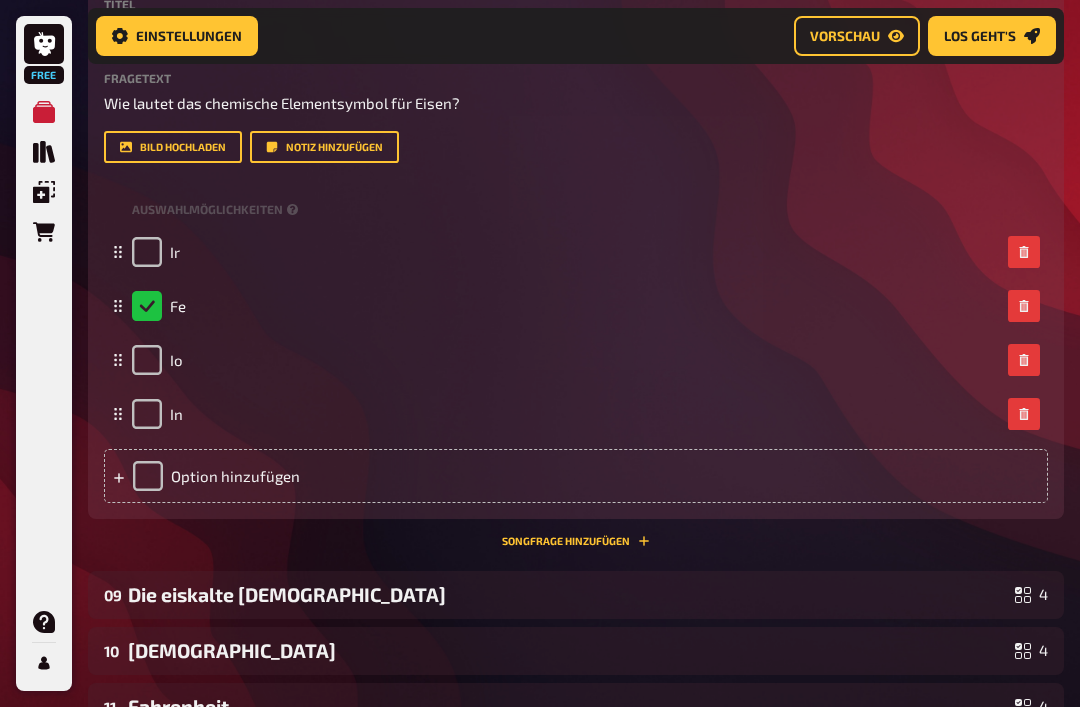 scroll, scrollTop: 3003, scrollLeft: 0, axis: vertical 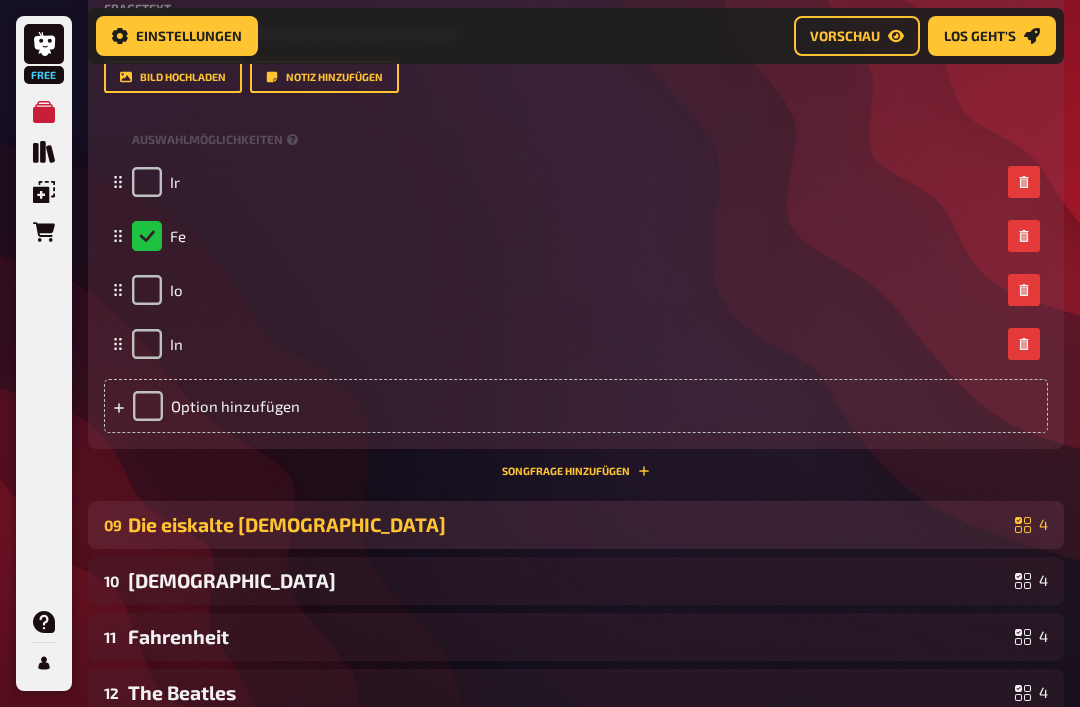 click on "Die eiskalte Lady" at bounding box center [567, 524] 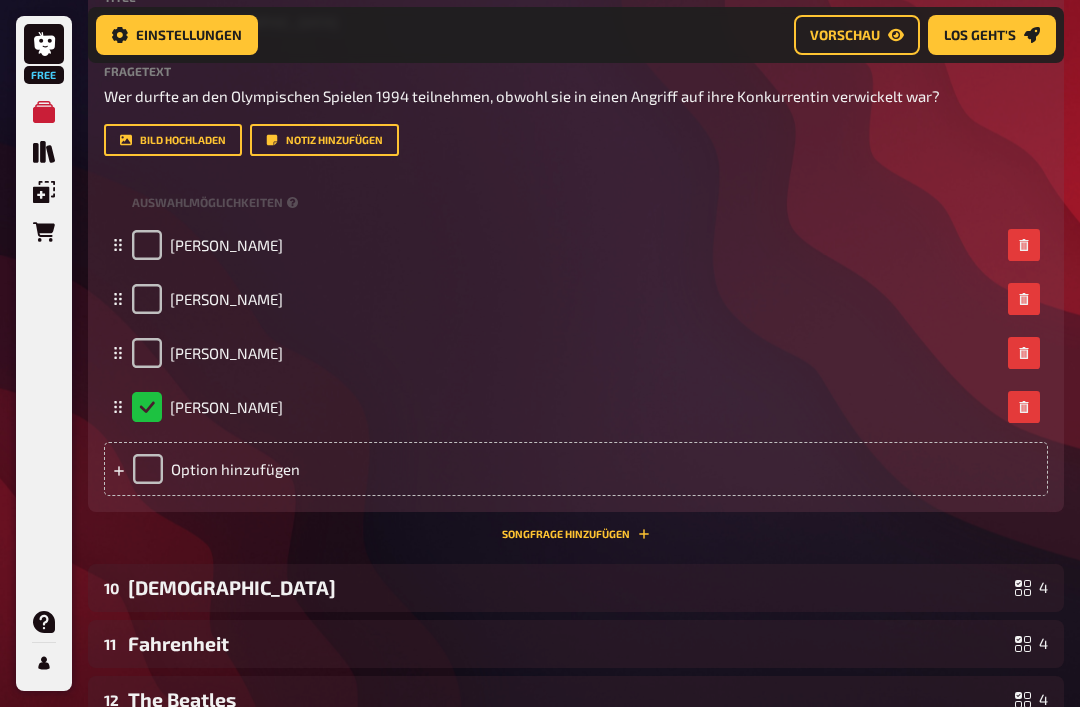 scroll, scrollTop: 3617, scrollLeft: 0, axis: vertical 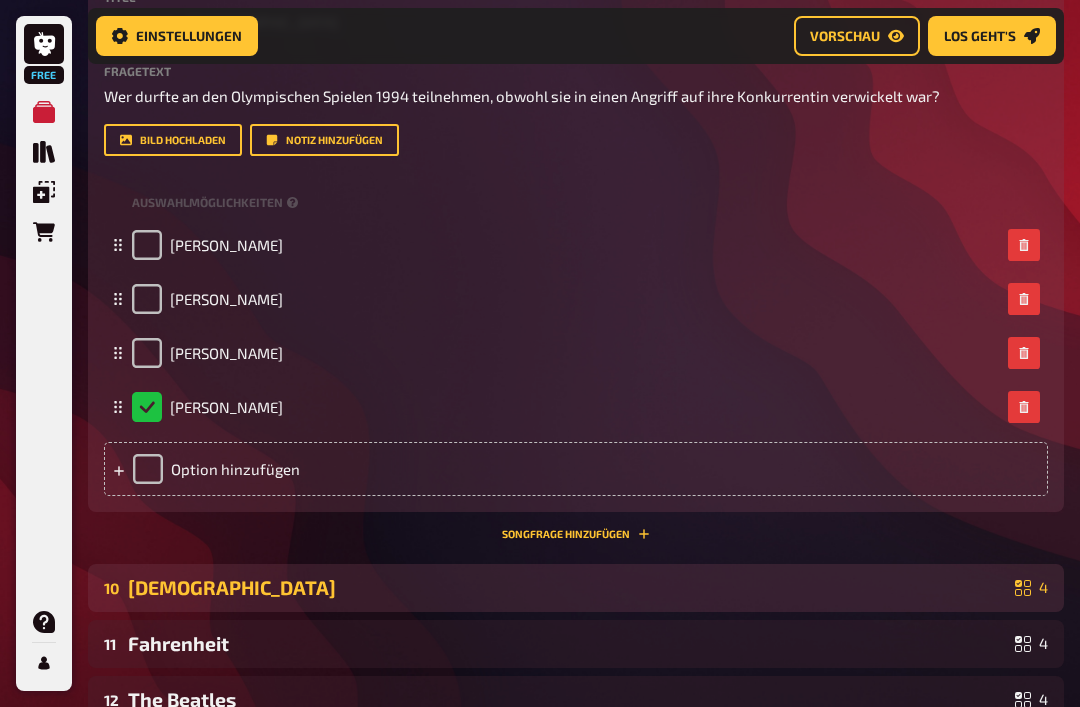 click on "10 Muhammed 4" at bounding box center (576, 588) 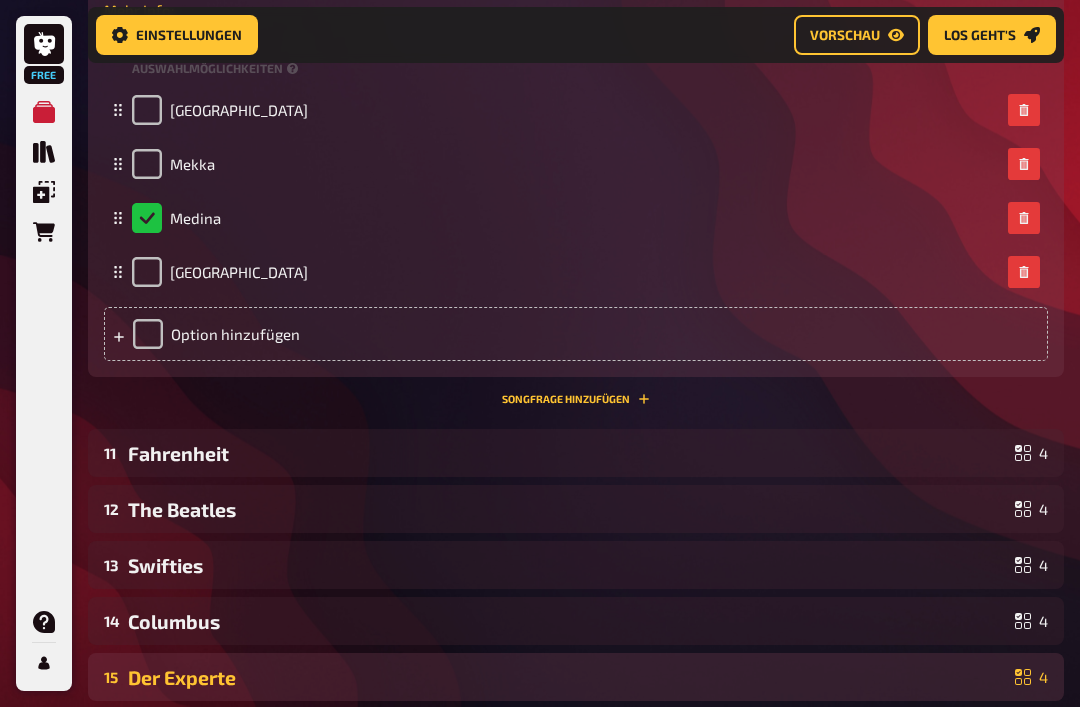 scroll, scrollTop: 4585, scrollLeft: 0, axis: vertical 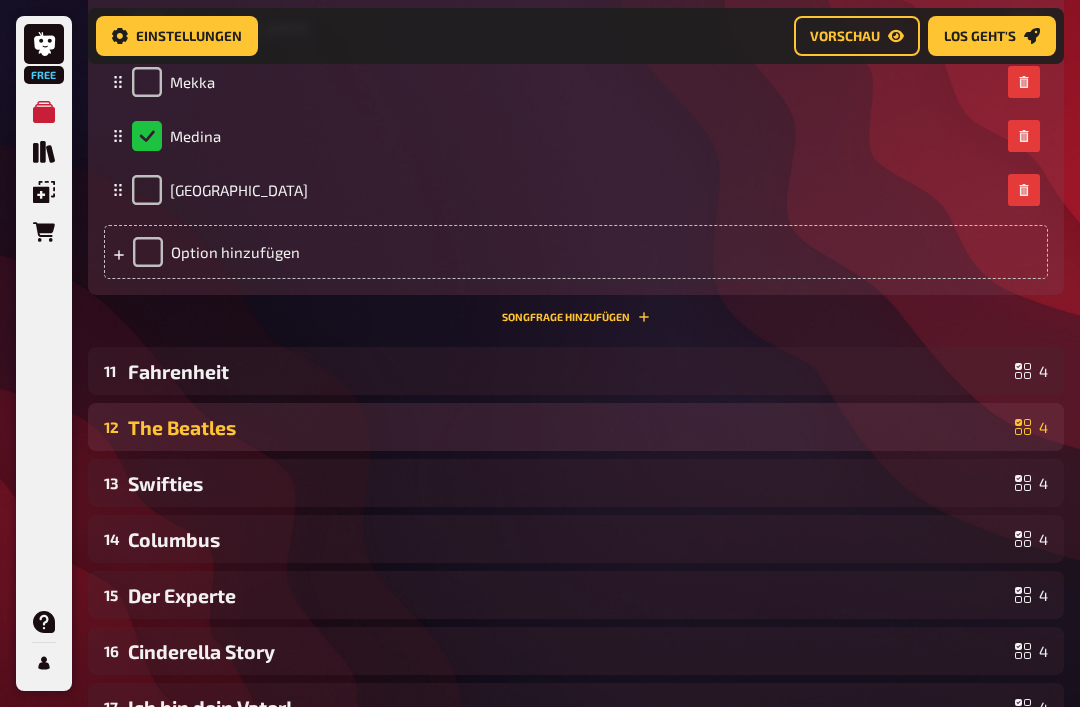 click on "The Beatles" at bounding box center (567, 427) 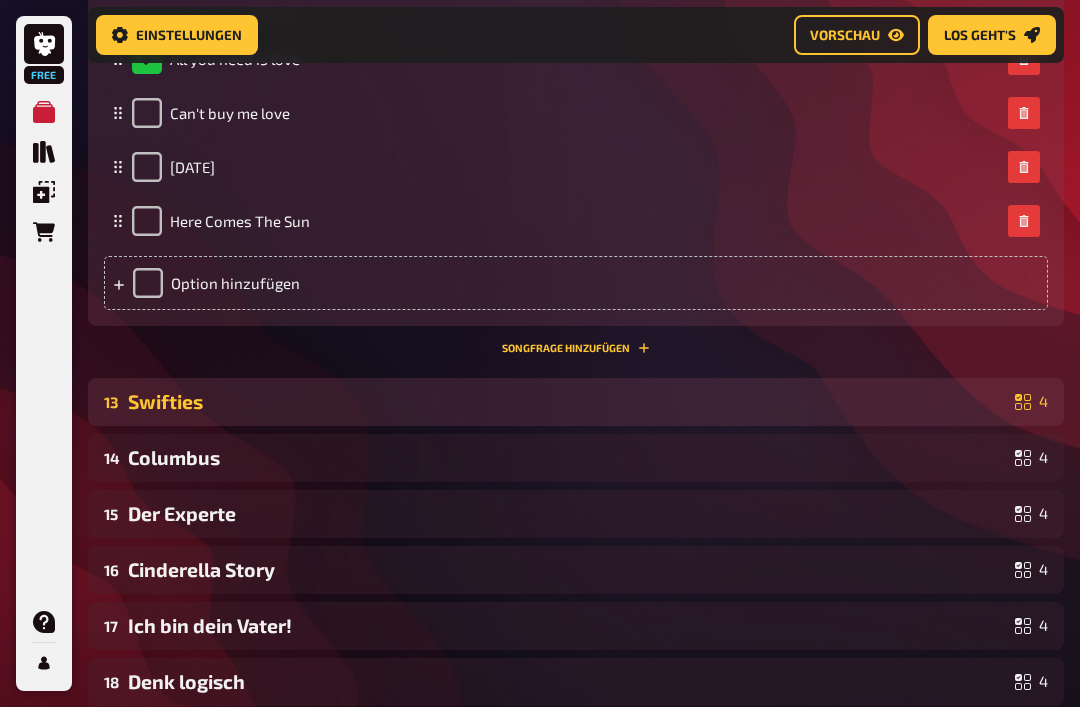 click on "13 Swifties 4" at bounding box center [576, 403] 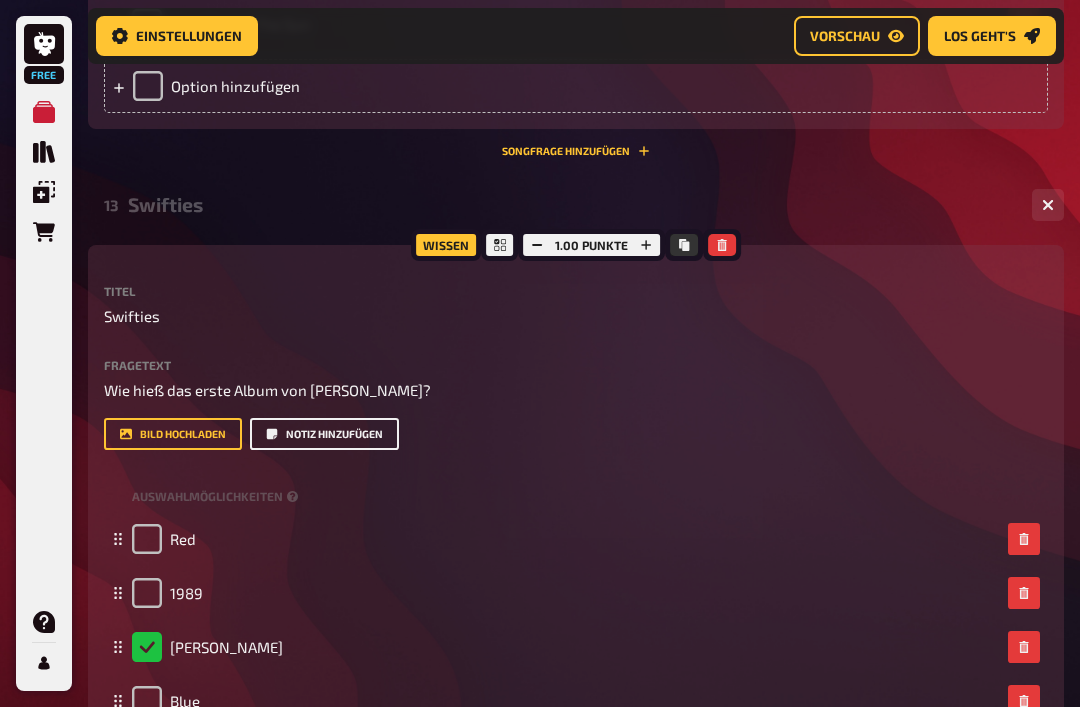 scroll, scrollTop: 5573, scrollLeft: 0, axis: vertical 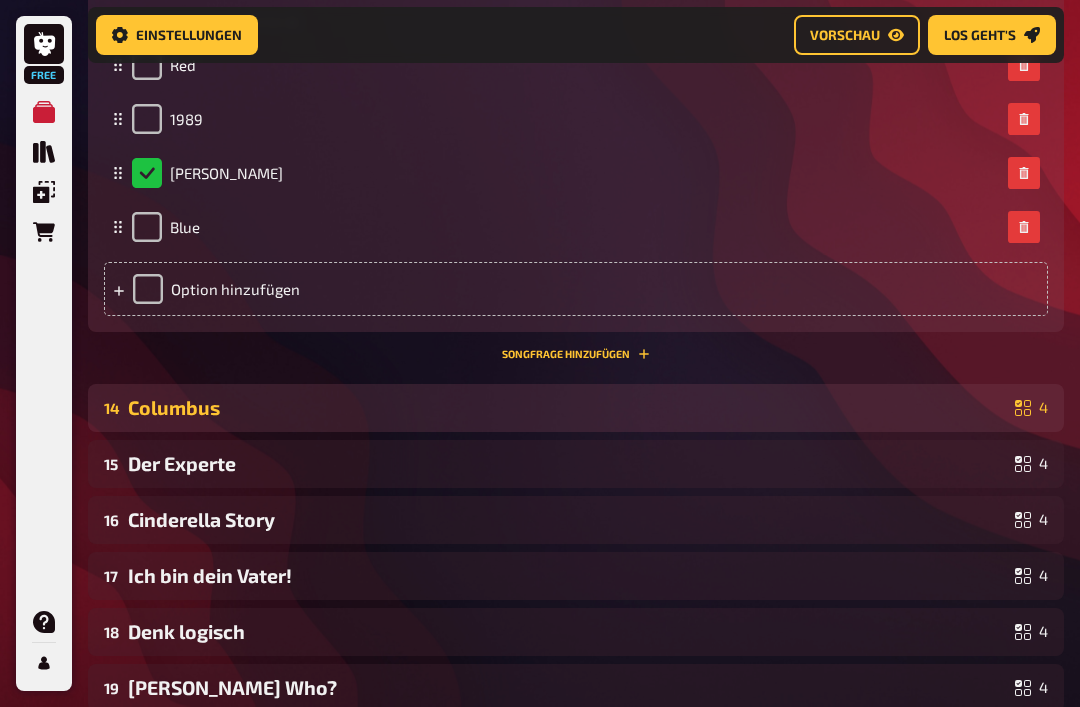 click on "14 Columbus 4" at bounding box center [576, 409] 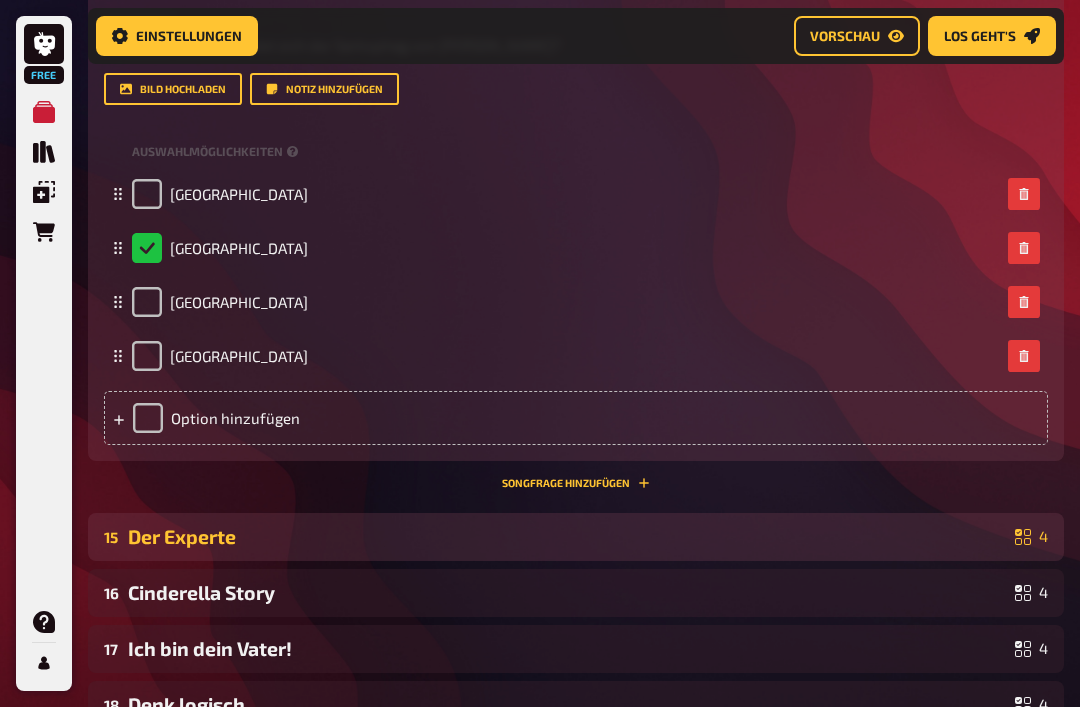 scroll, scrollTop: 6679, scrollLeft: 0, axis: vertical 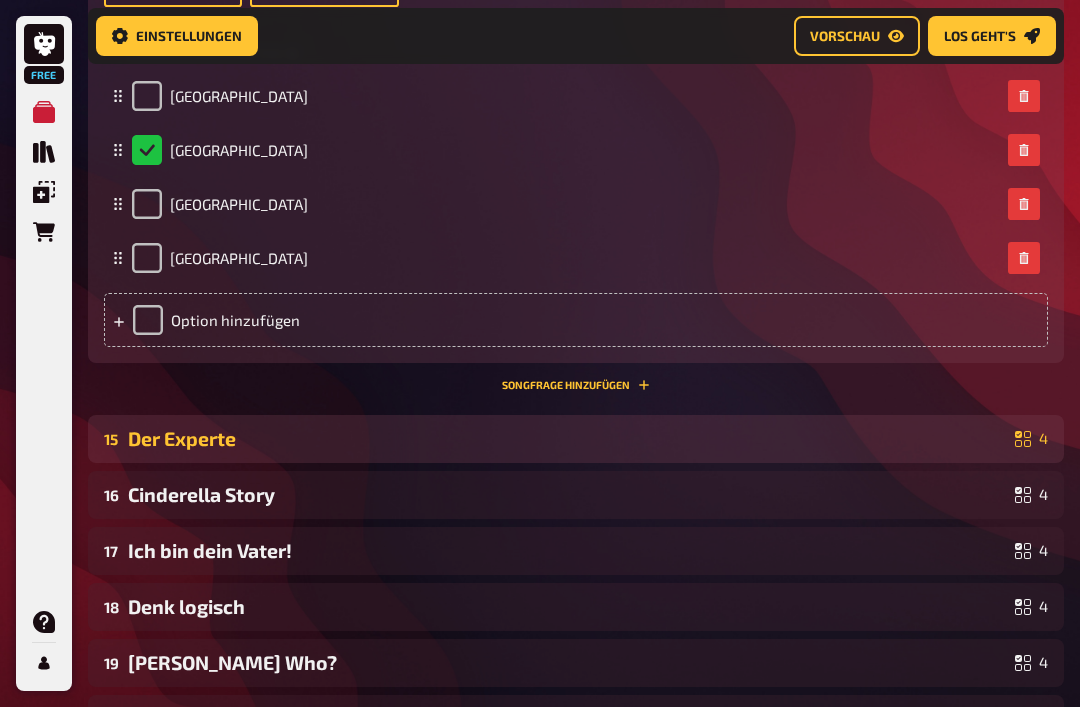 click on "Der Experte" at bounding box center [567, 438] 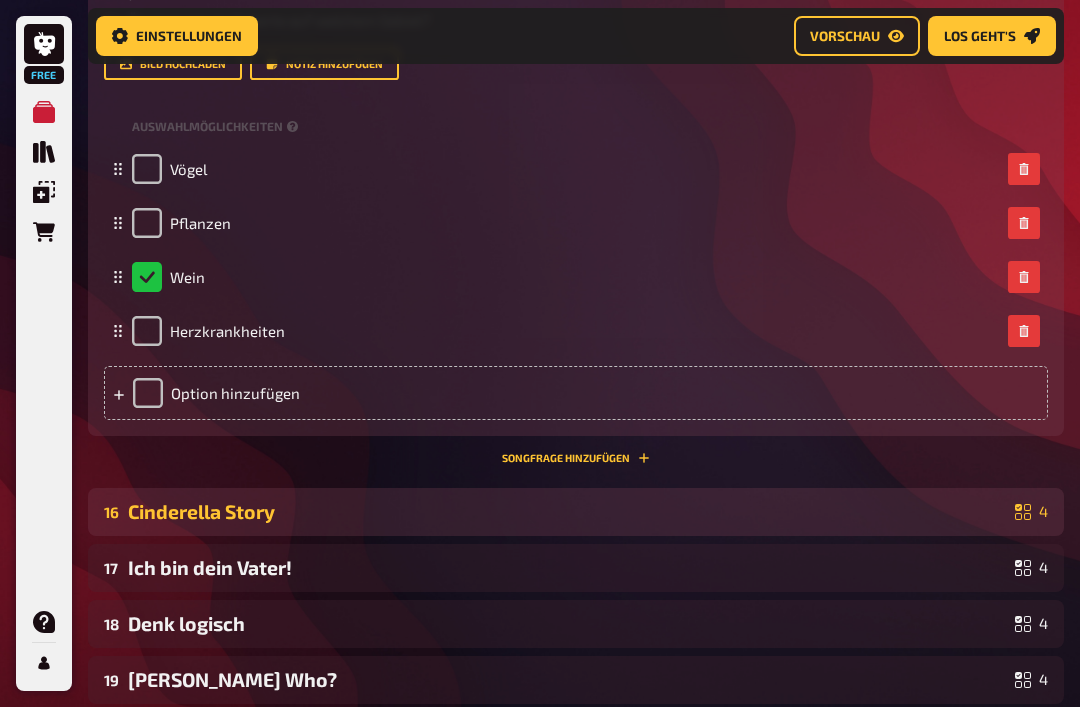 scroll, scrollTop: 7371, scrollLeft: 0, axis: vertical 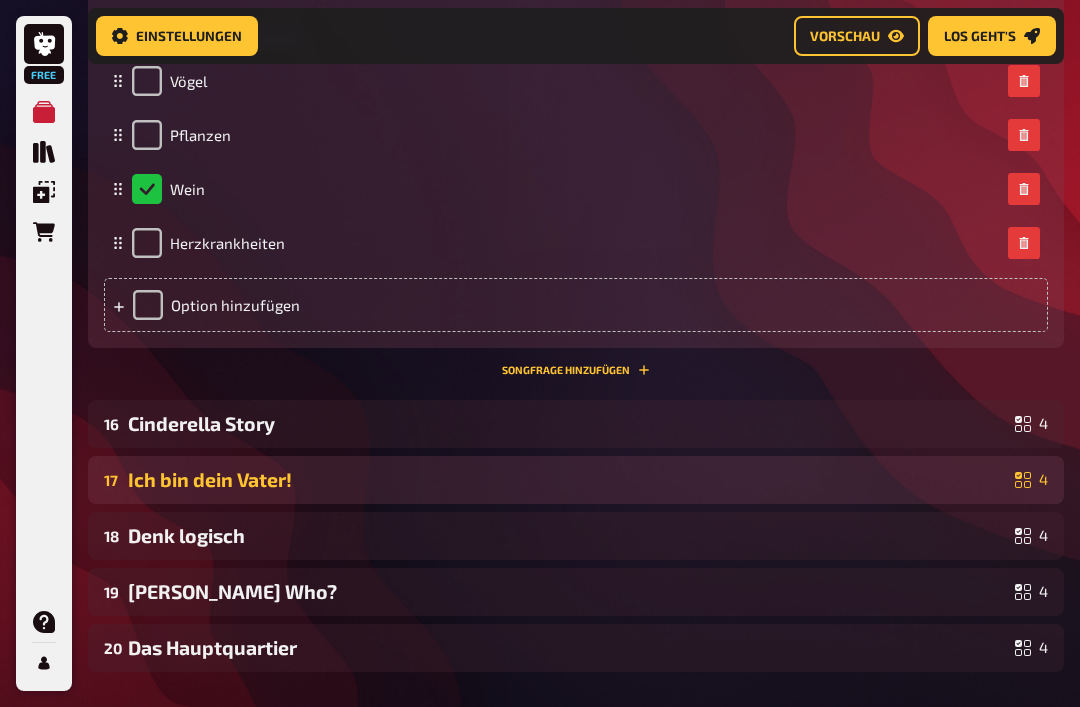 click on "Ich bin dein Vater!" at bounding box center (567, 479) 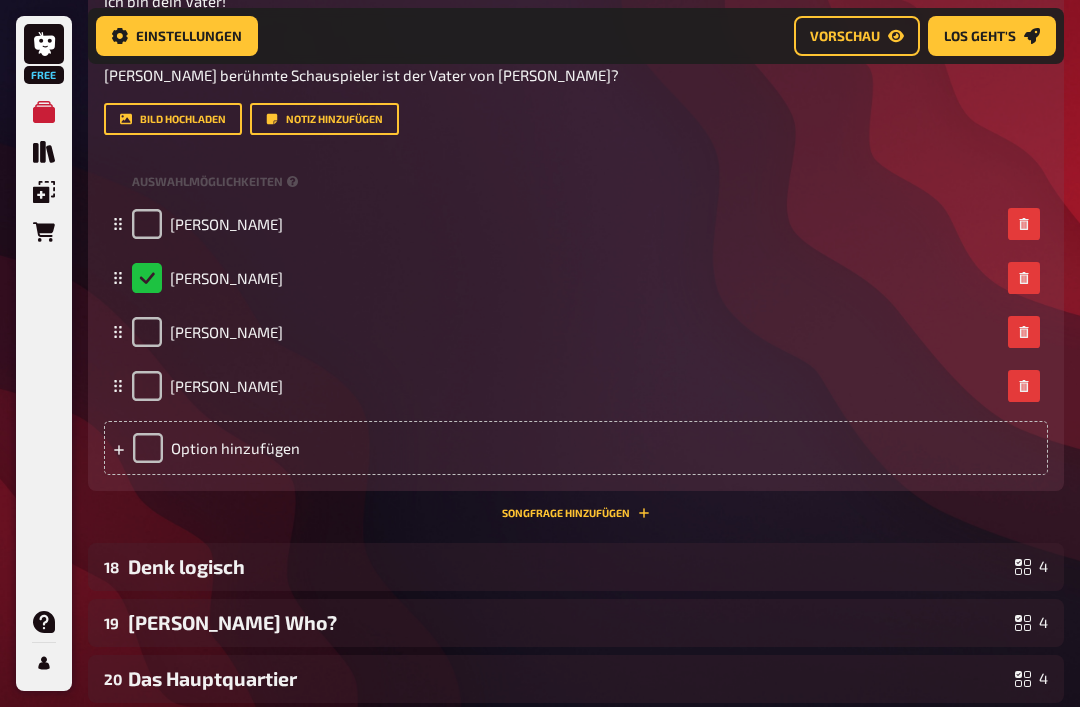 scroll, scrollTop: 7989, scrollLeft: 0, axis: vertical 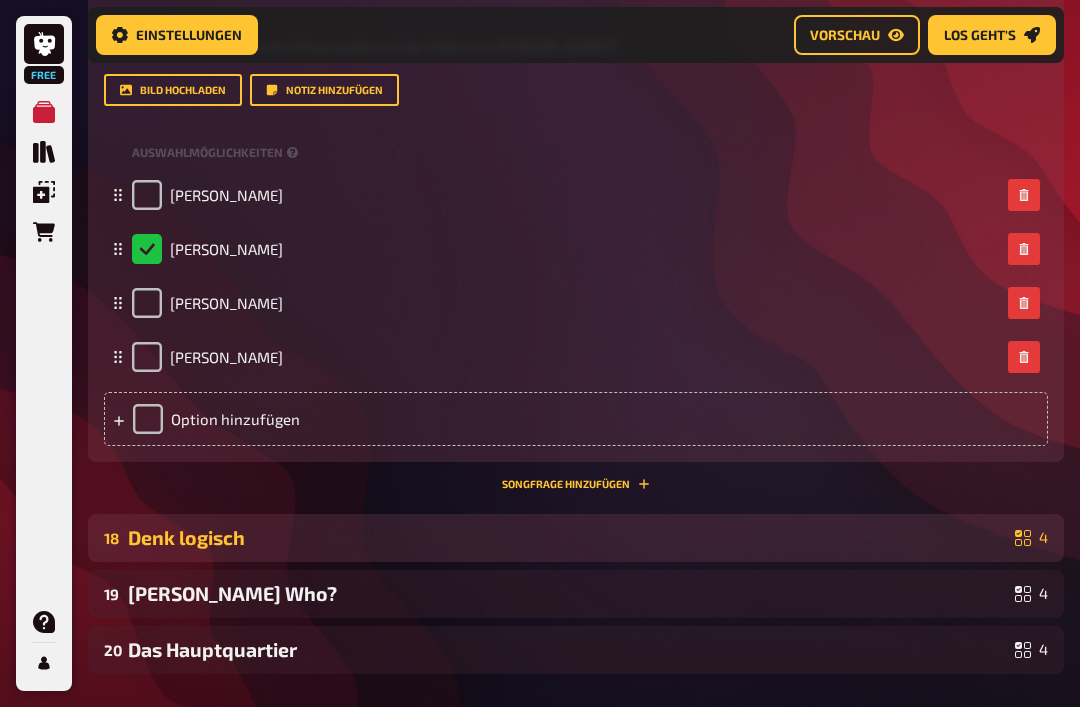 click on "Denk logisch" at bounding box center [567, 538] 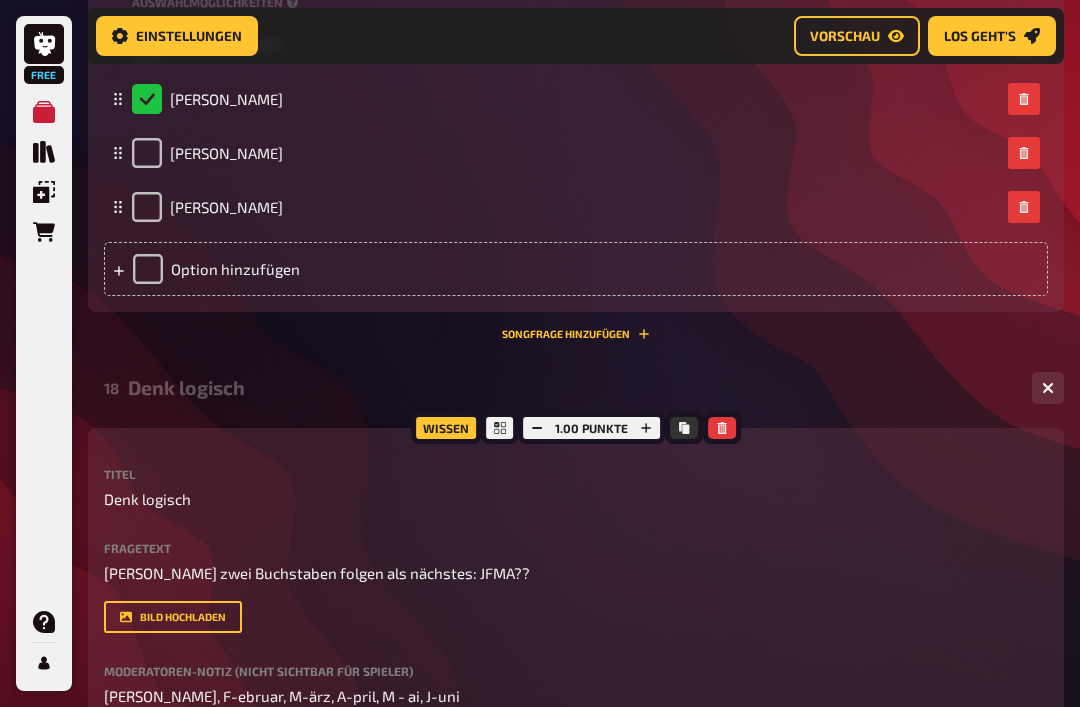 scroll, scrollTop: 8237, scrollLeft: 0, axis: vertical 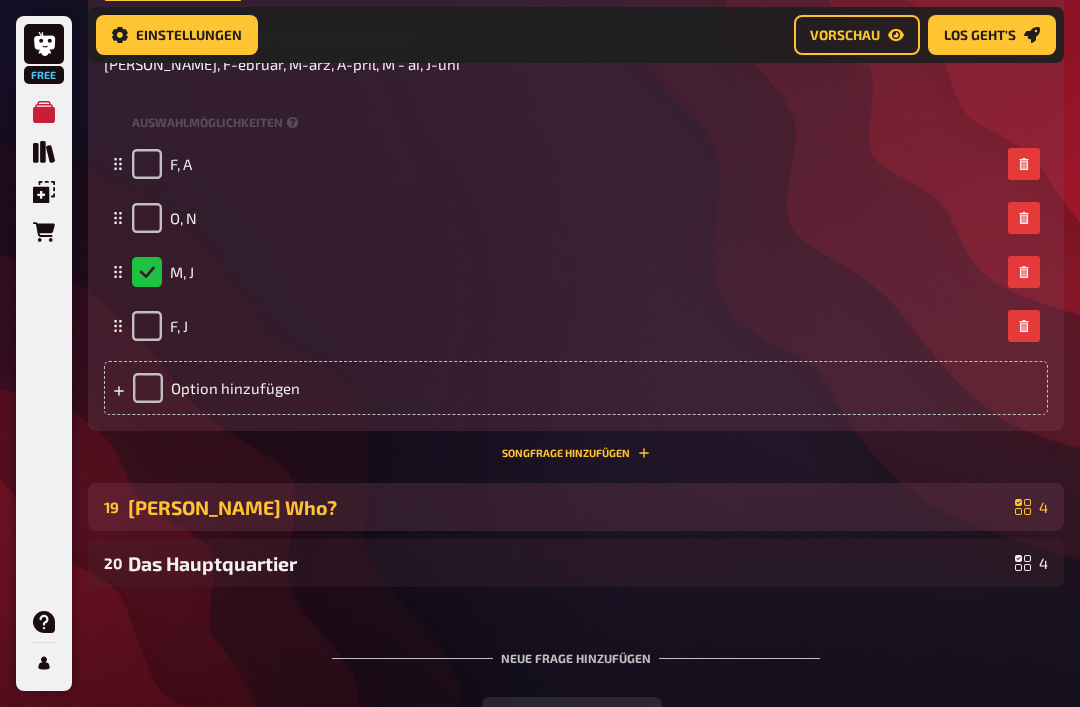 click on "19 Mary Who?  4" at bounding box center (576, 508) 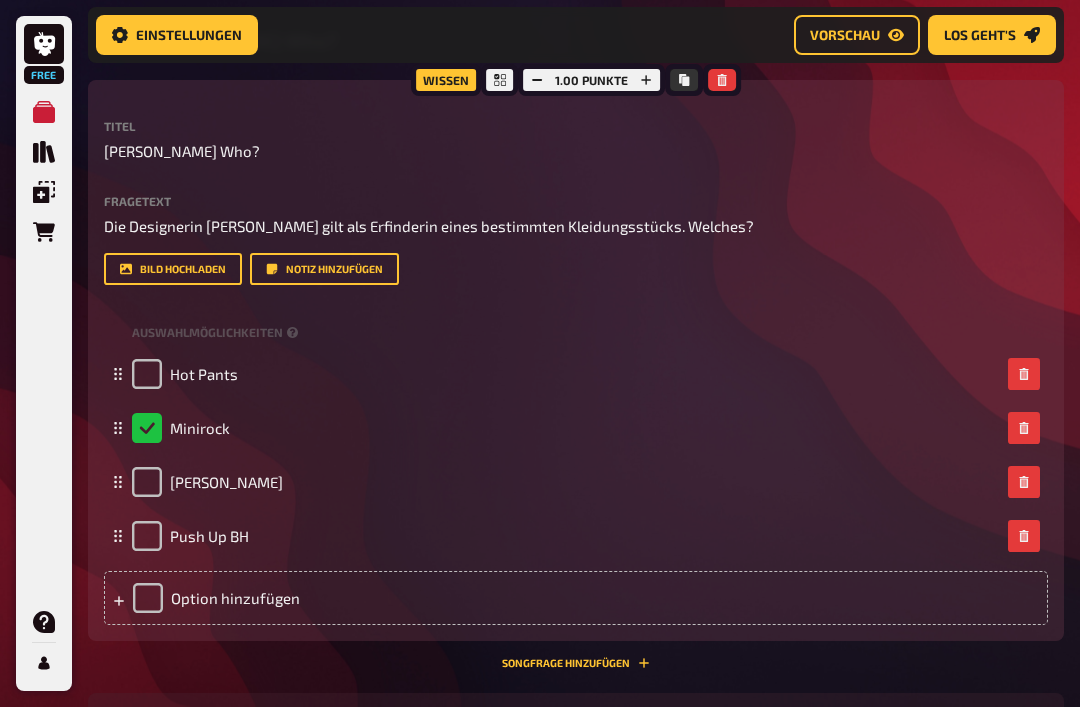 scroll, scrollTop: 9344, scrollLeft: 0, axis: vertical 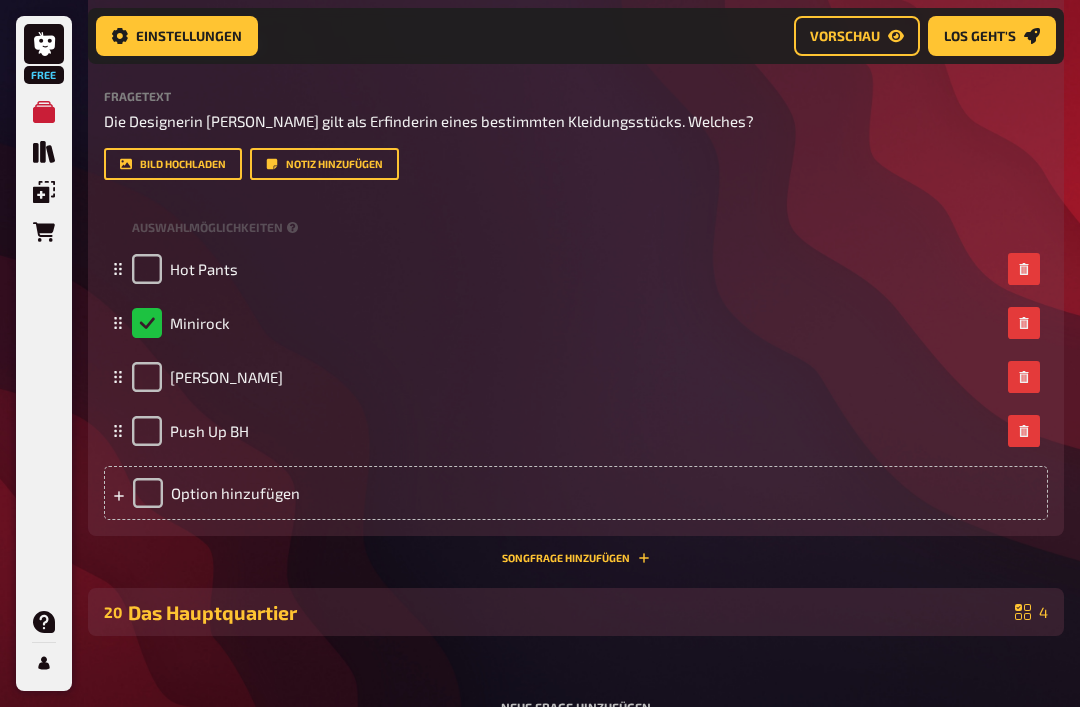 click on "Das Hauptquartier" at bounding box center [567, 612] 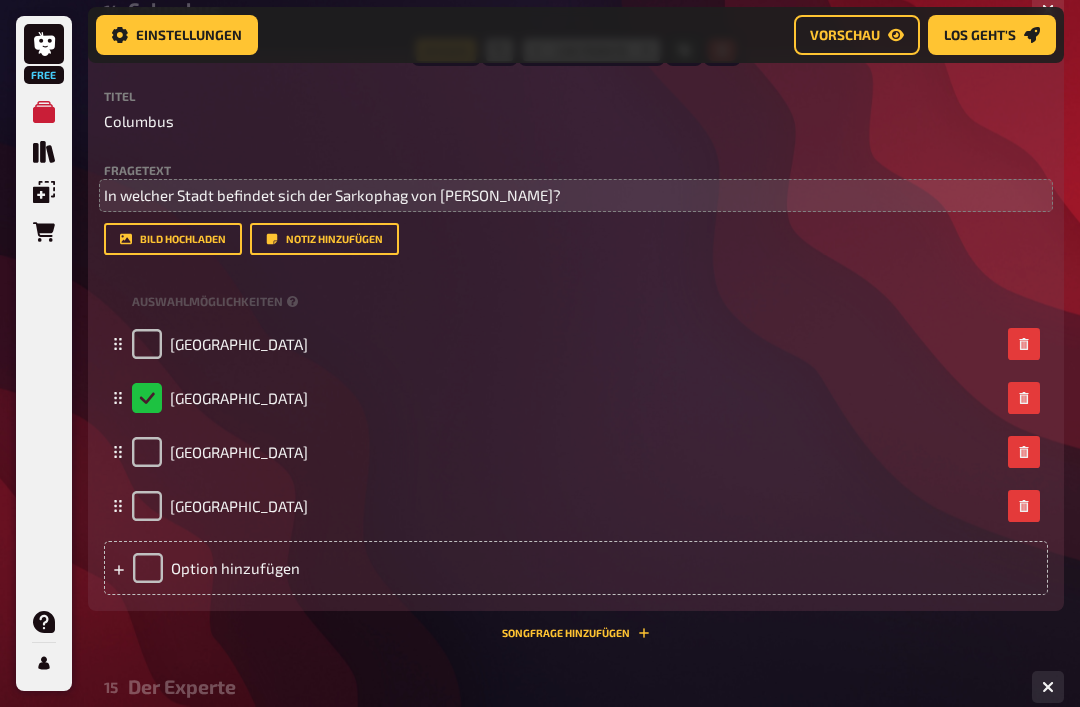 scroll, scrollTop: 6431, scrollLeft: 0, axis: vertical 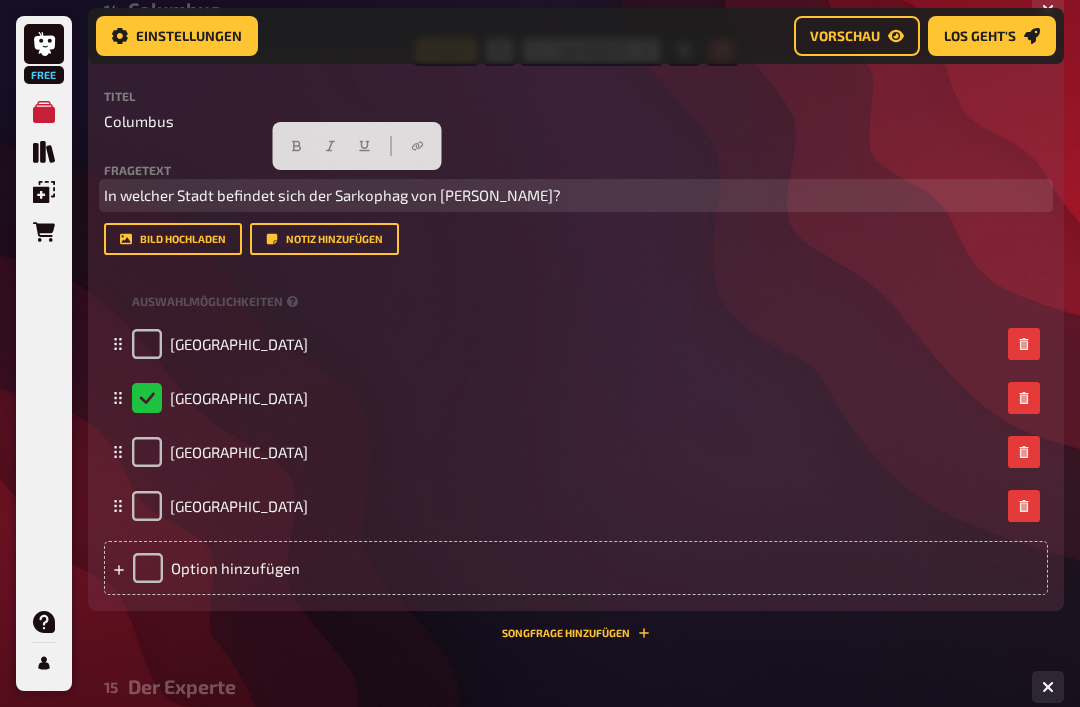copy on "welcher Stadt befindet sich der Sarkophag von Christoph Kolumbus?" 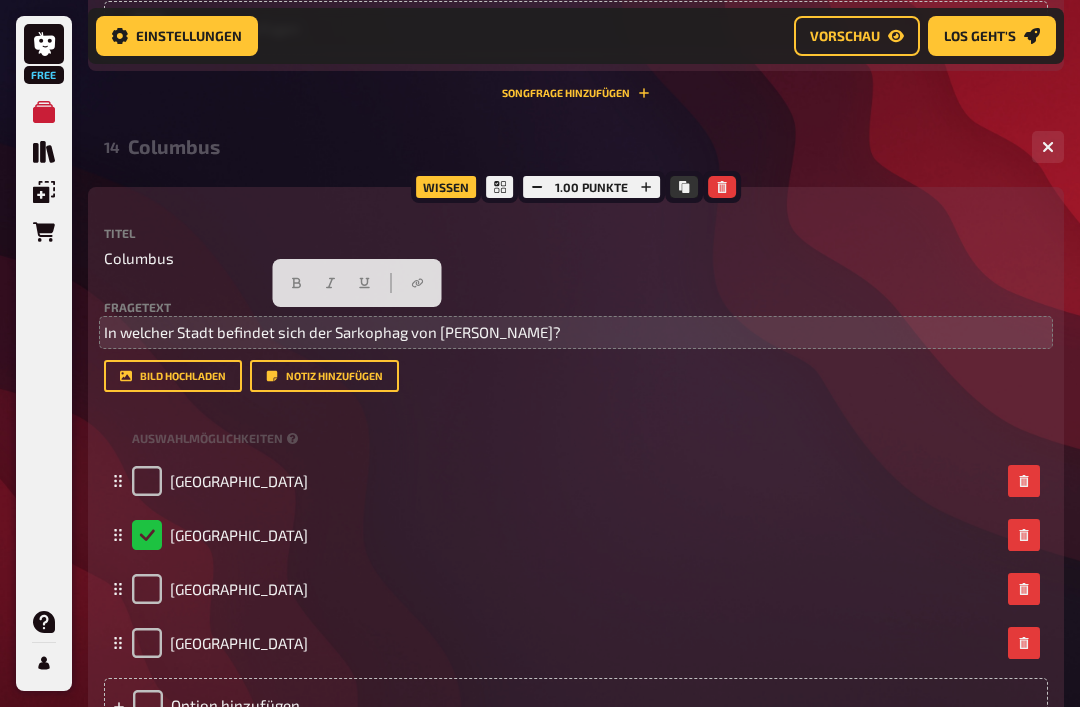scroll, scrollTop: 64, scrollLeft: 0, axis: vertical 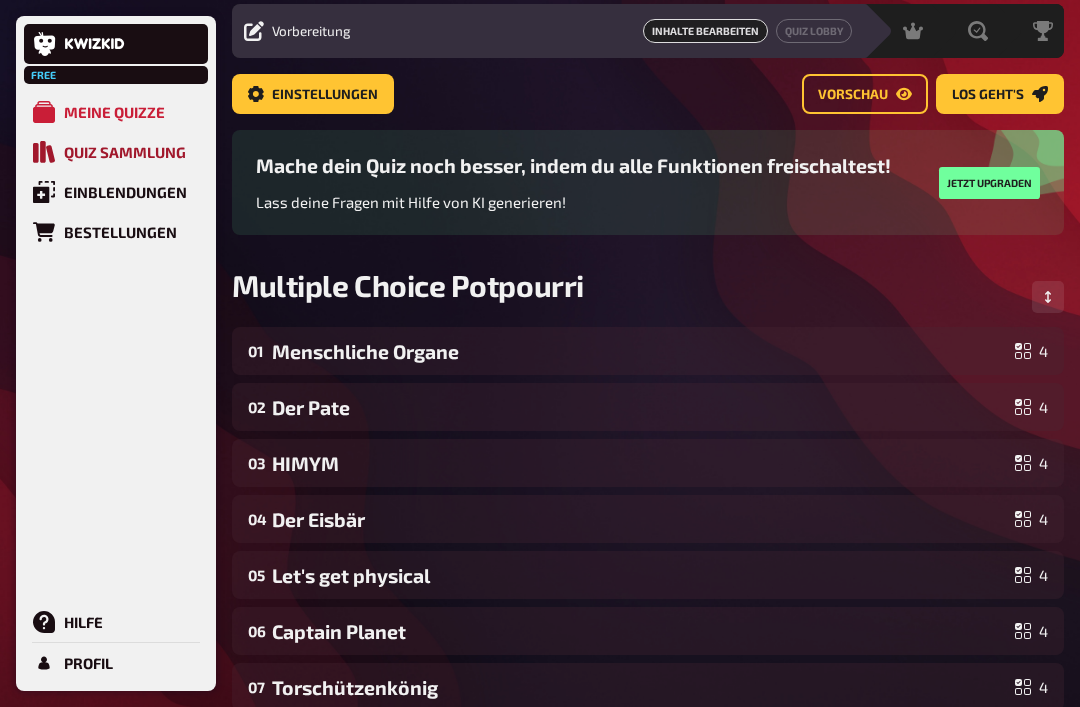 click on "Quiz Sammlung" at bounding box center [116, 152] 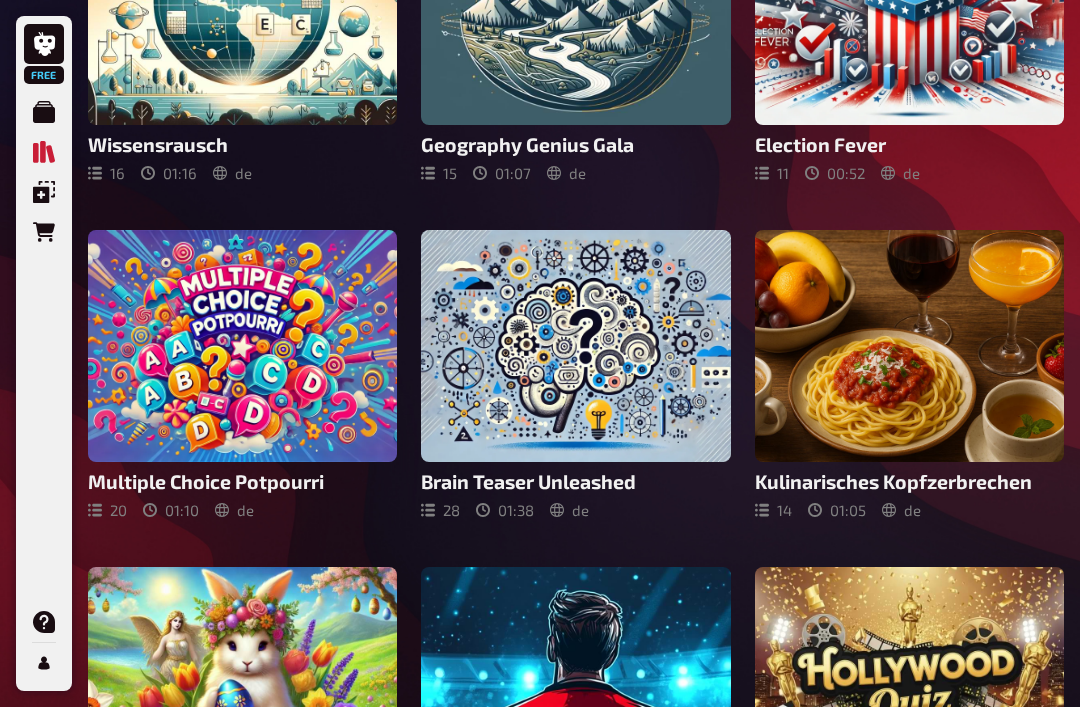 scroll, scrollTop: 995, scrollLeft: 0, axis: vertical 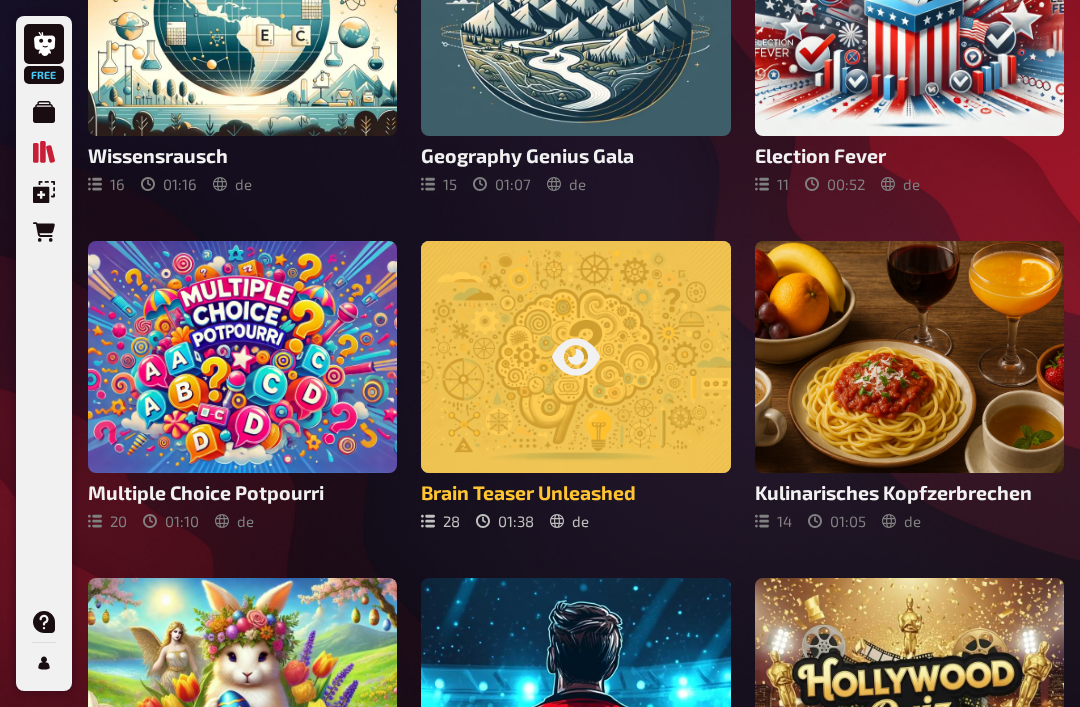 click at bounding box center (575, 357) 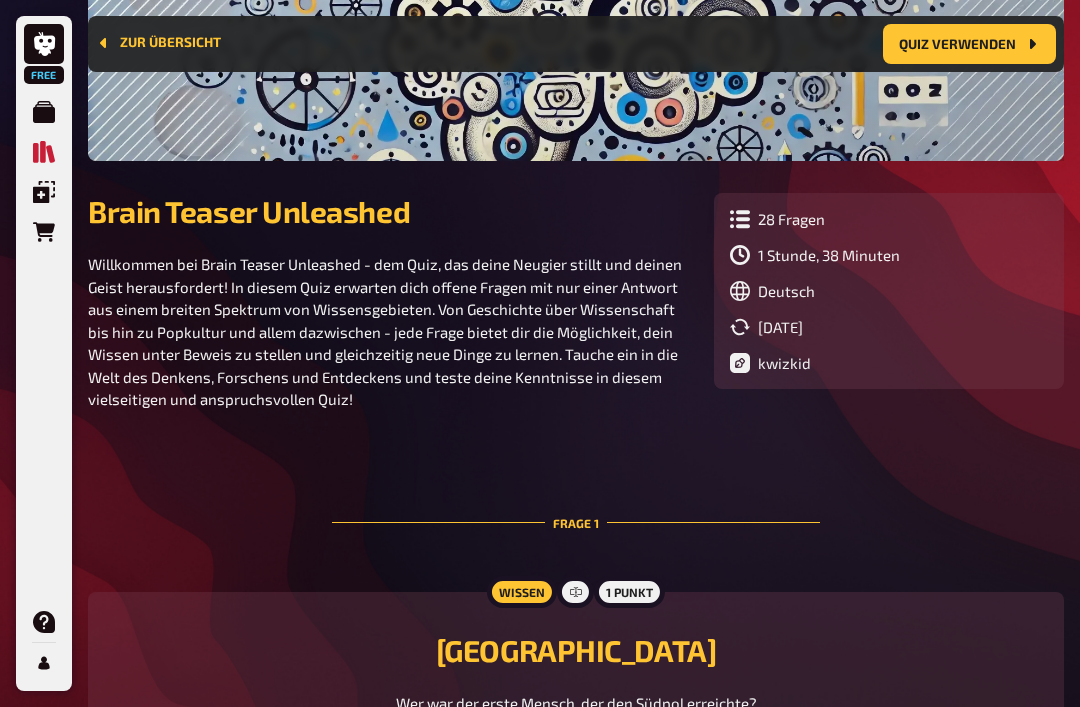 scroll, scrollTop: 266, scrollLeft: 0, axis: vertical 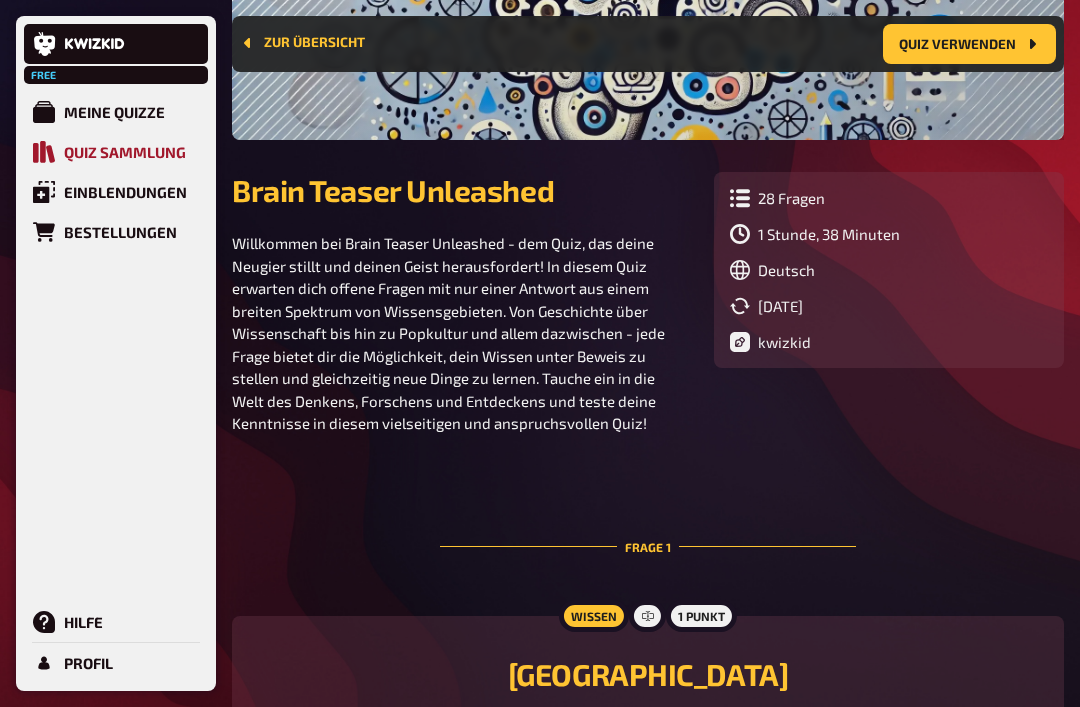 click 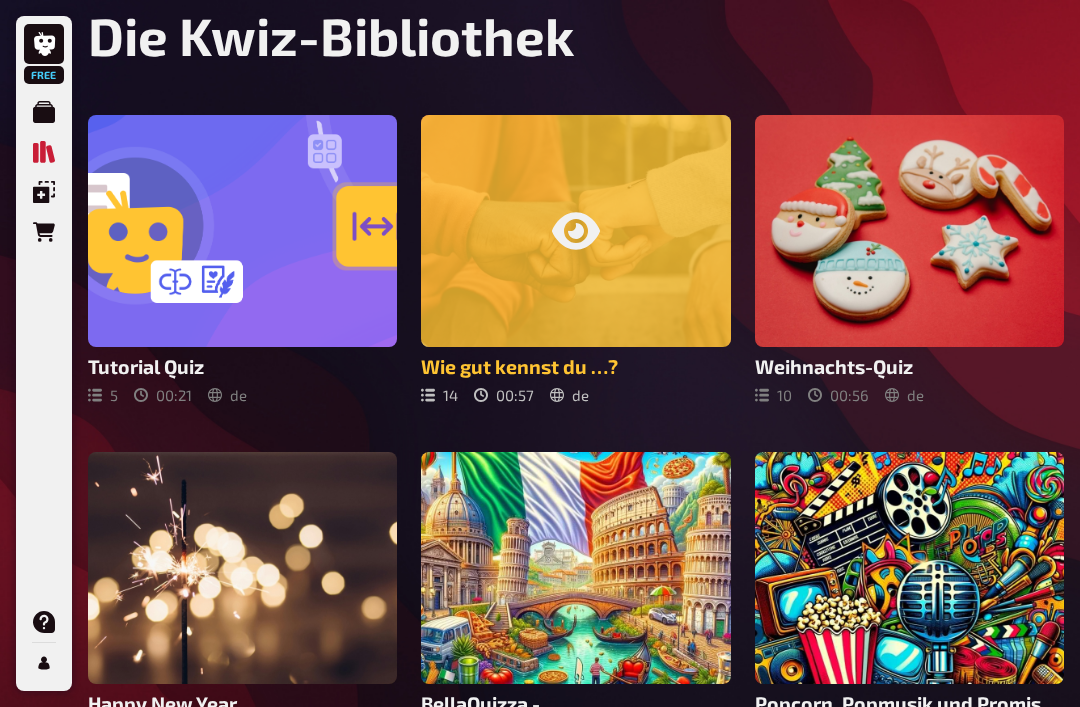 click at bounding box center (575, 231) 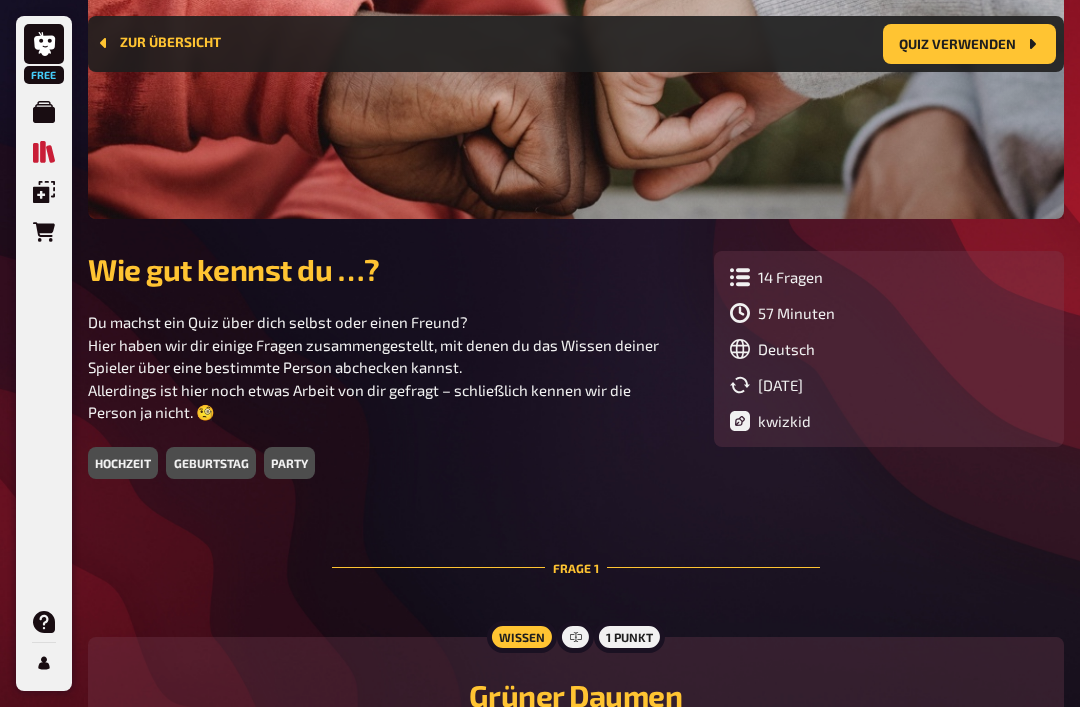 scroll, scrollTop: 0, scrollLeft: 0, axis: both 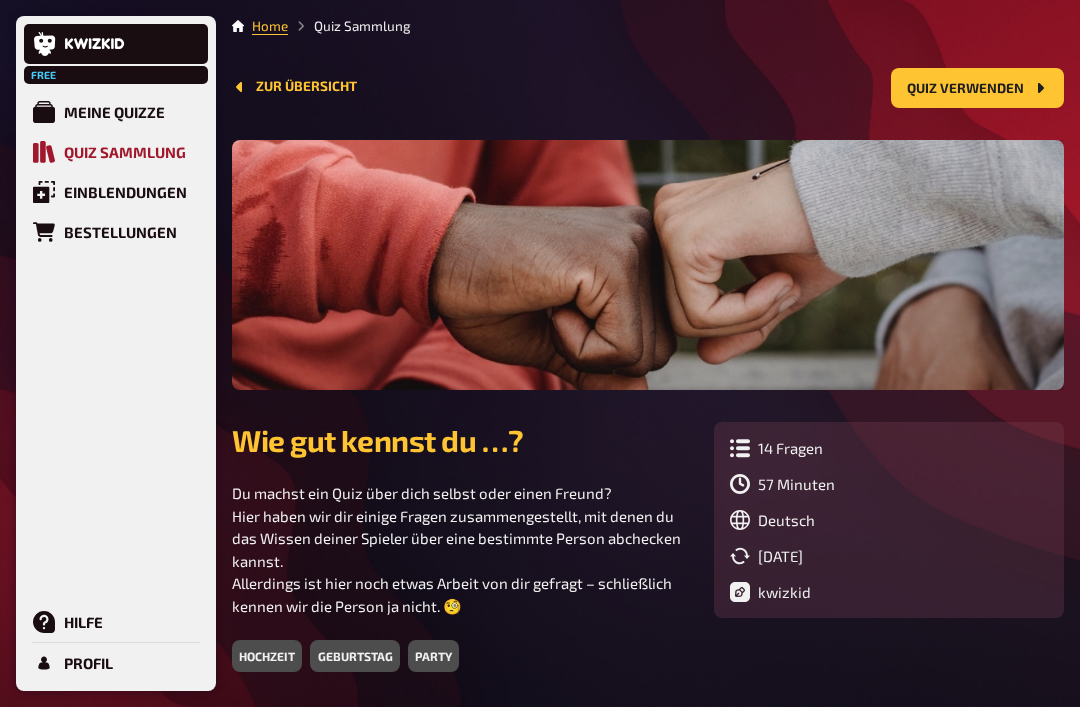 click 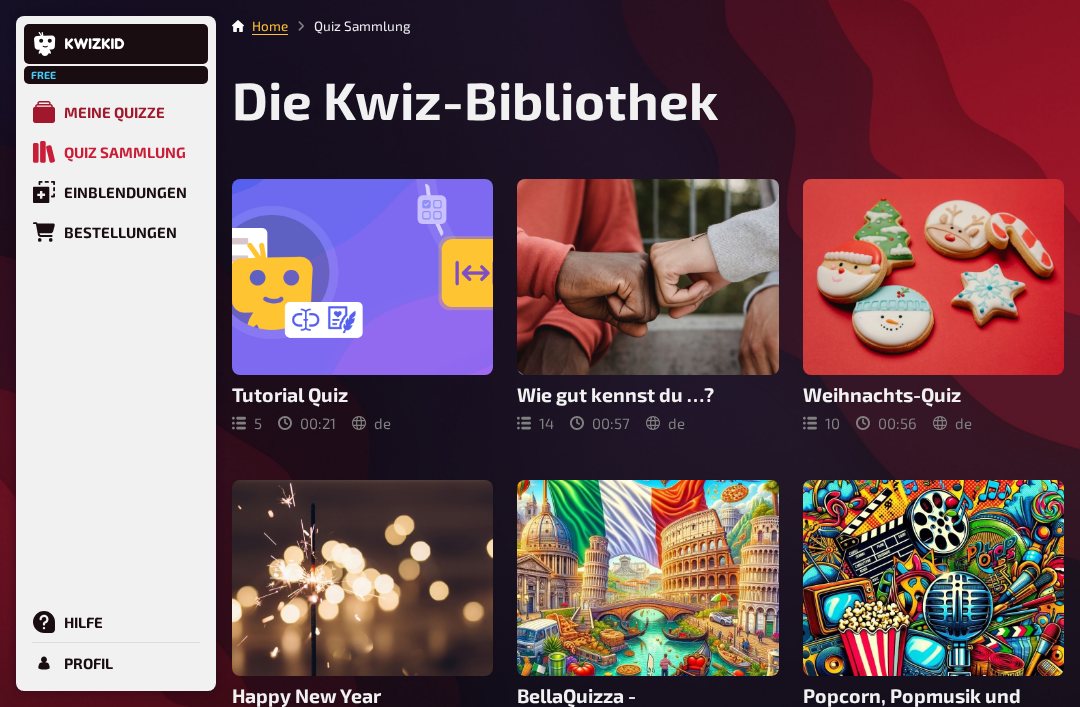 click on "Meine Quizze" at bounding box center [114, 112] 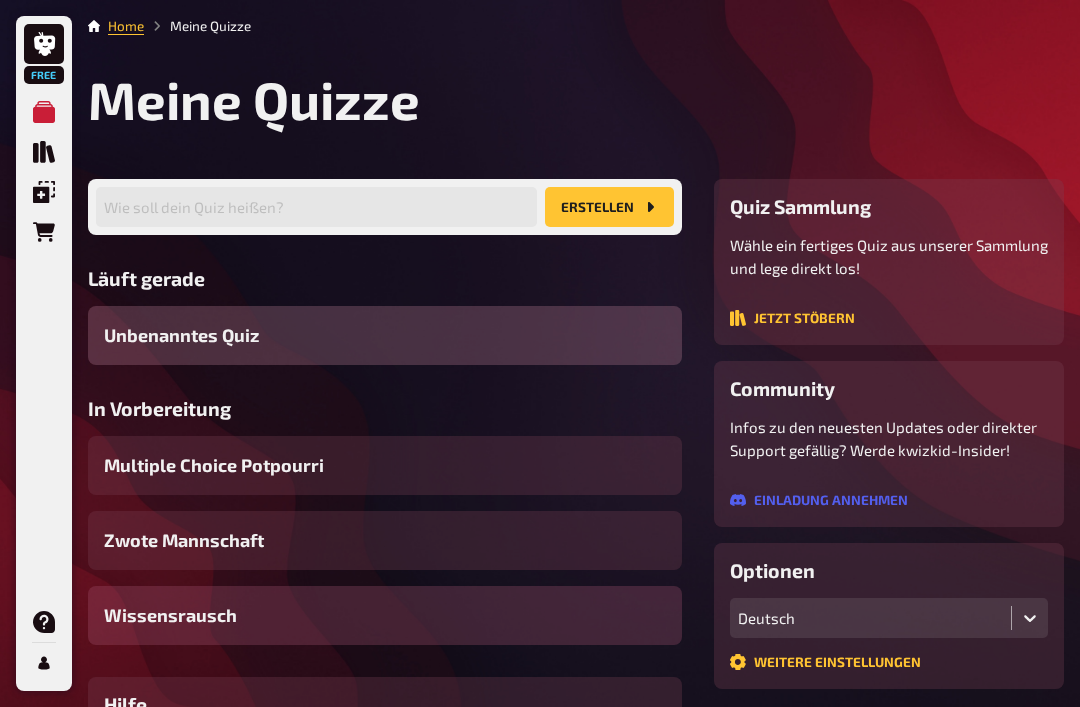 click on "Wissensrausch" at bounding box center [170, 615] 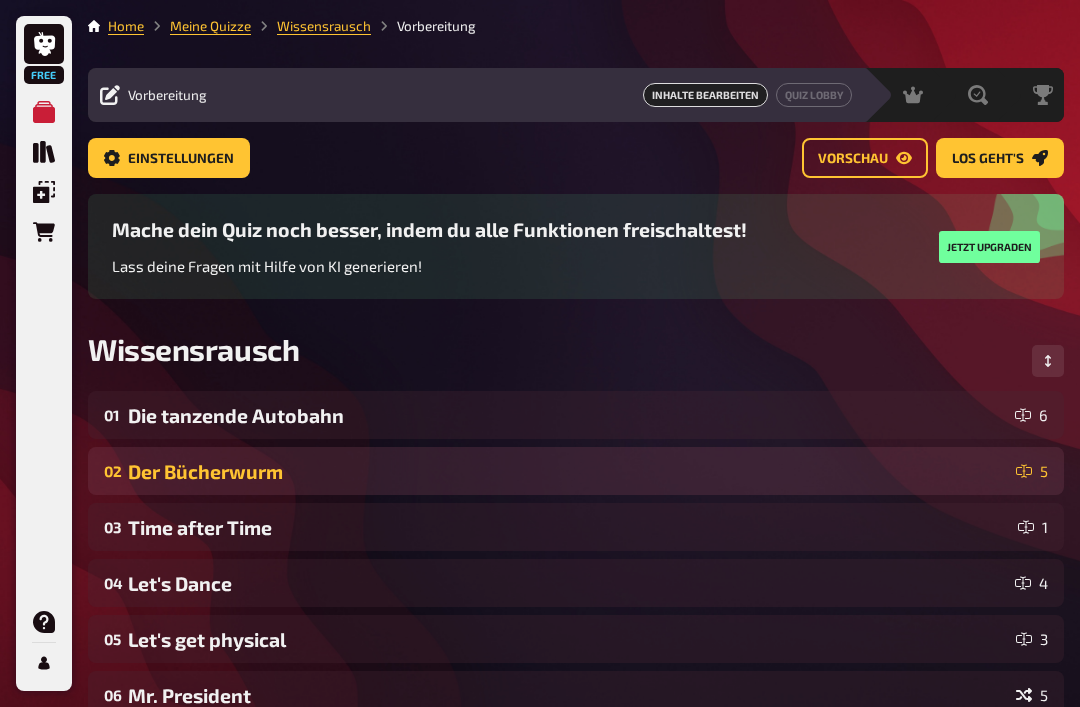 click on "Der Bücherwurm" at bounding box center [568, 471] 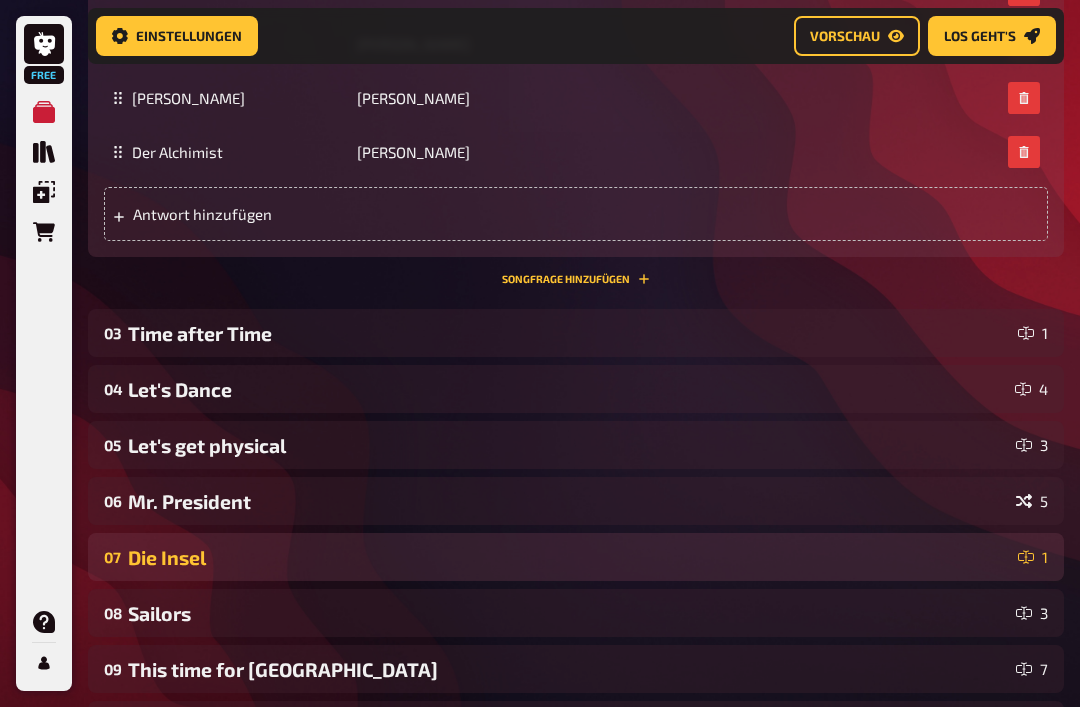 scroll, scrollTop: 888, scrollLeft: 0, axis: vertical 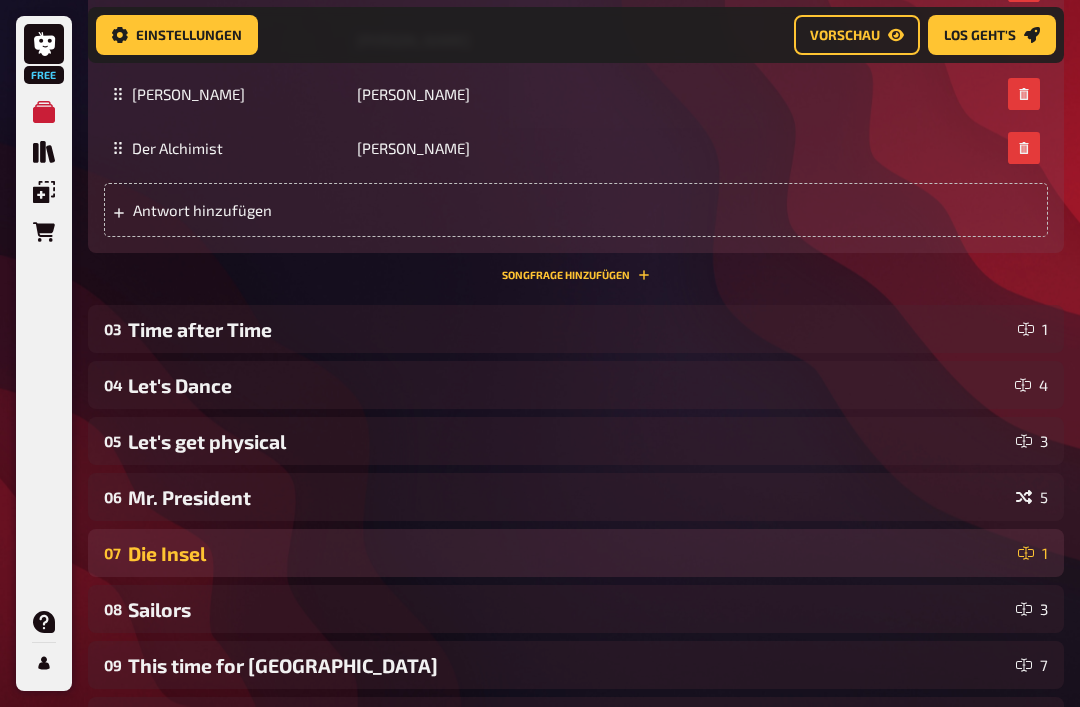 click on "07 Die Insel 1" at bounding box center (576, 554) 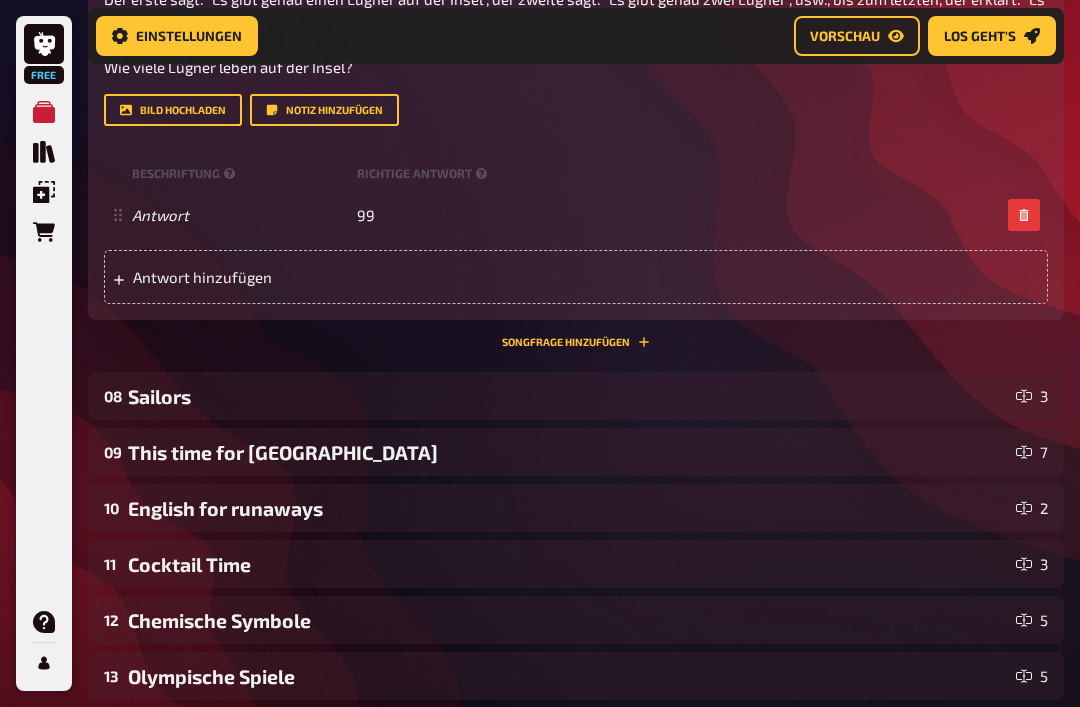 scroll, scrollTop: 1714, scrollLeft: 0, axis: vertical 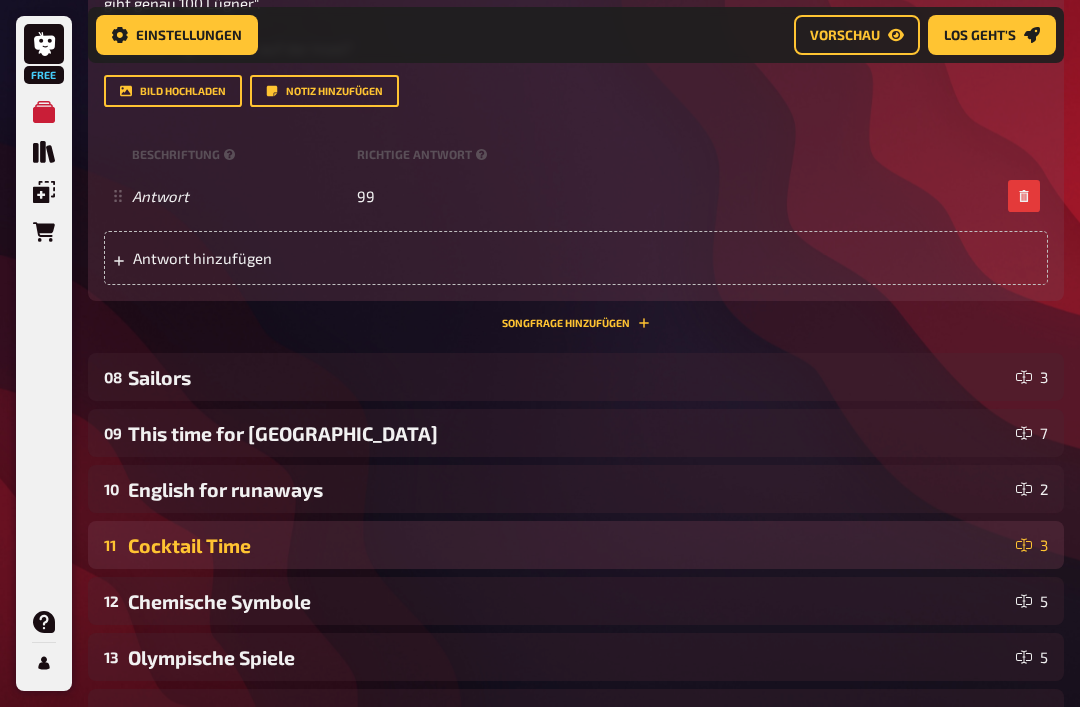 click on "Cocktail Time" at bounding box center (568, 546) 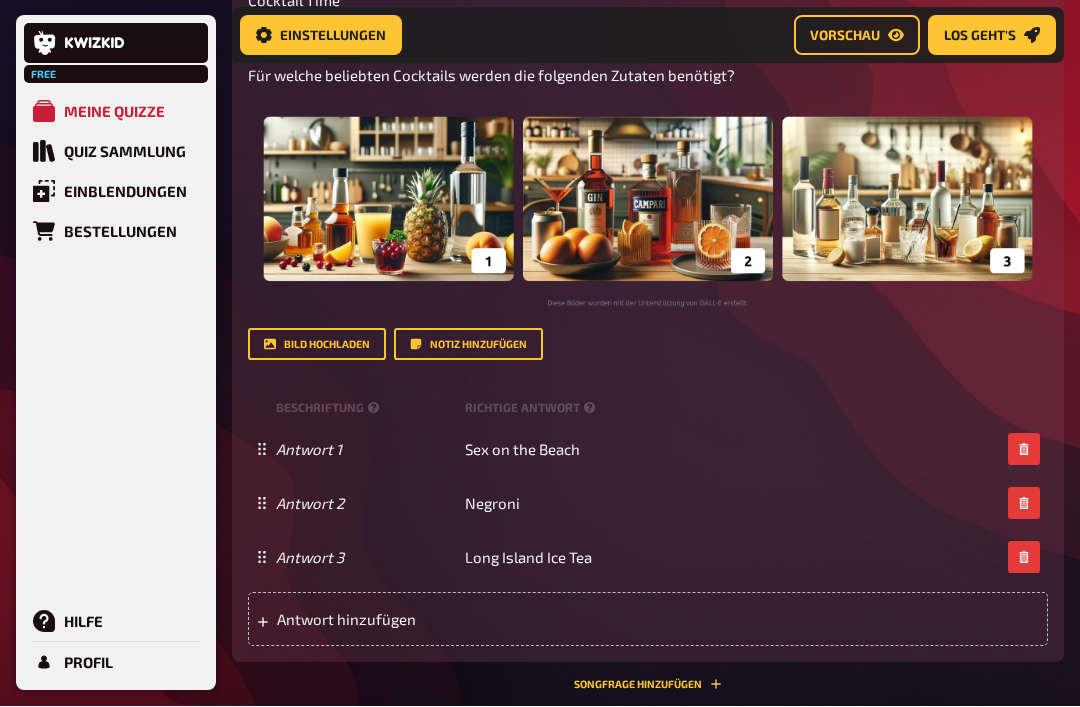 scroll, scrollTop: 64, scrollLeft: 0, axis: vertical 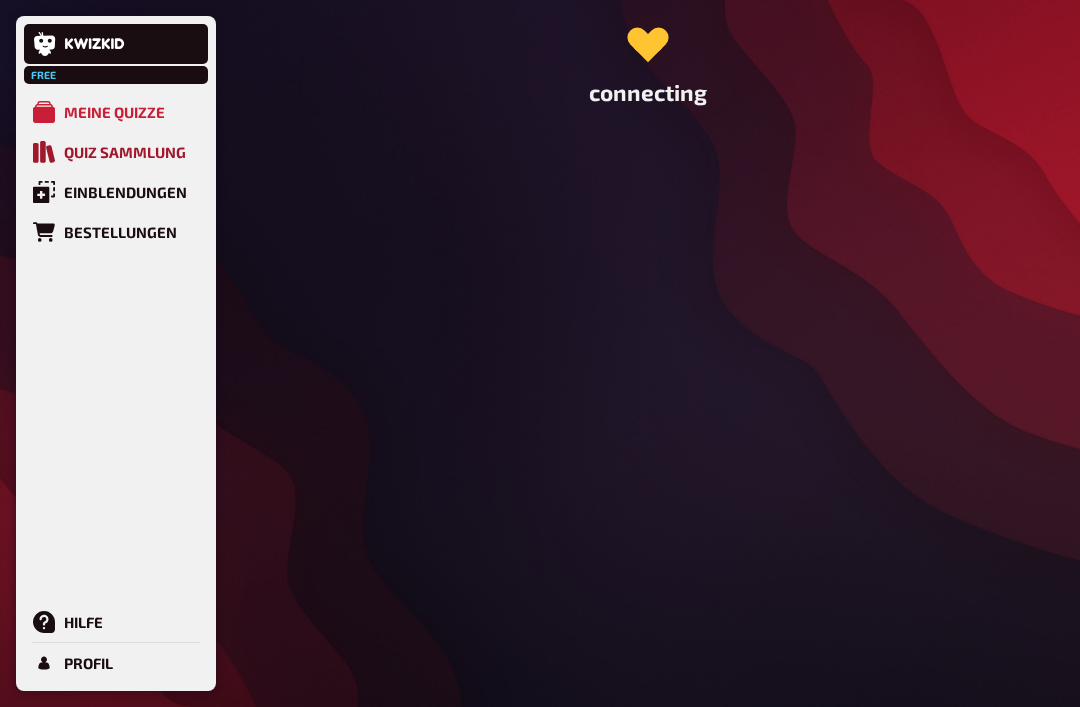 click 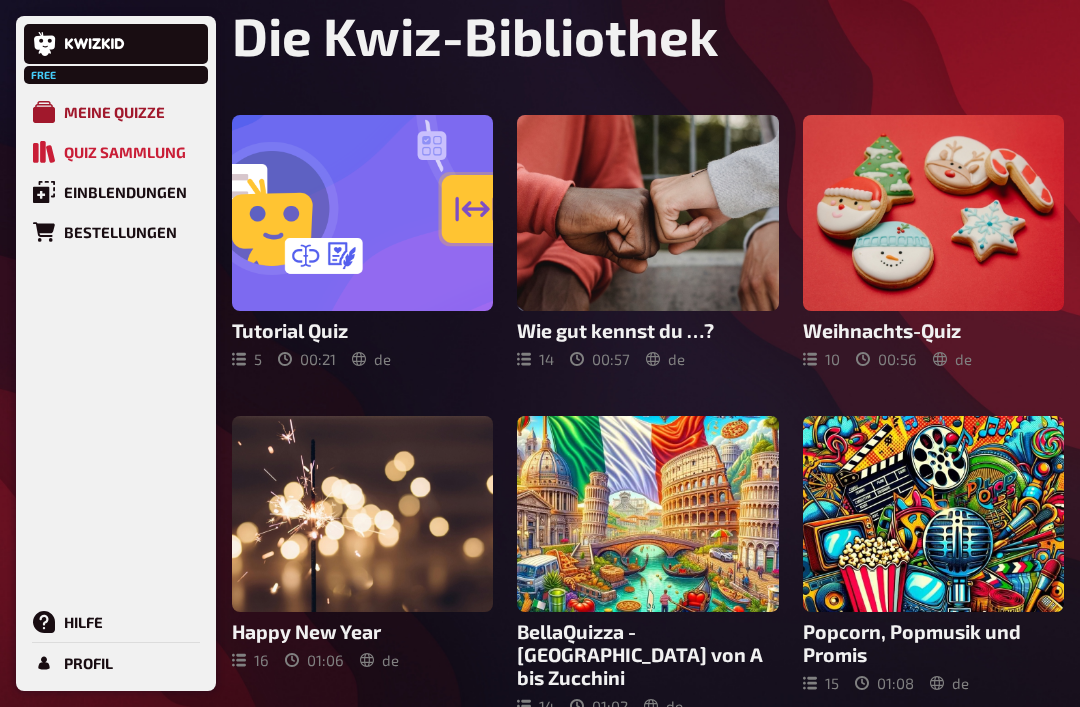 click on "Meine Quizze" at bounding box center (114, 112) 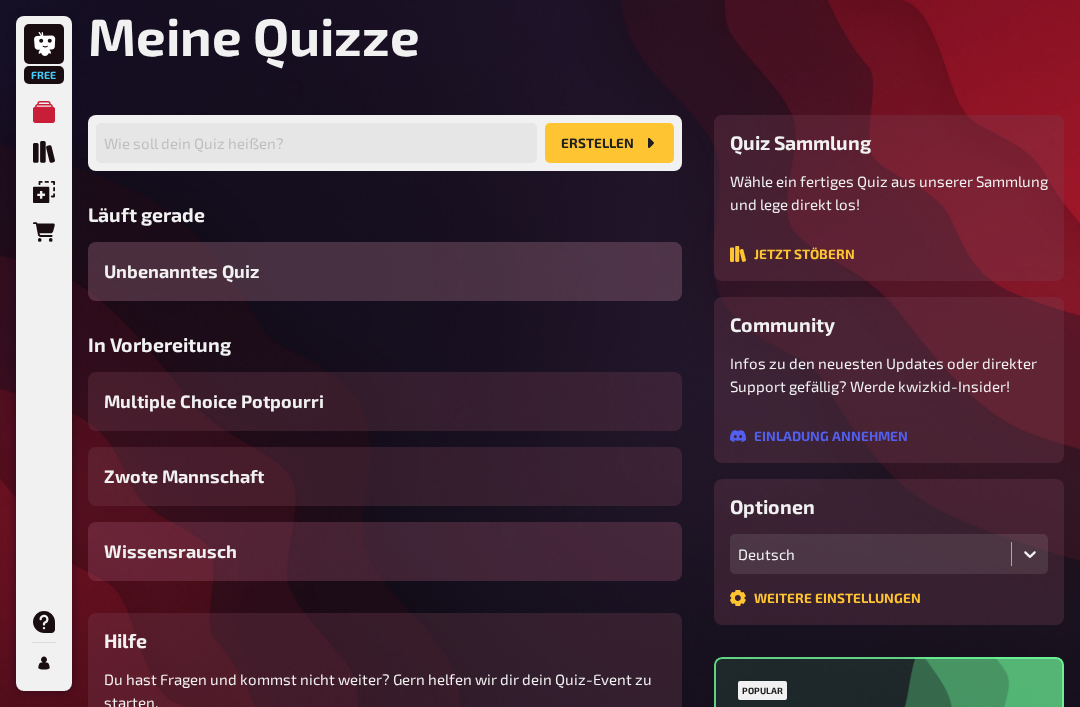 click on "Wissensrausch" at bounding box center [385, 551] 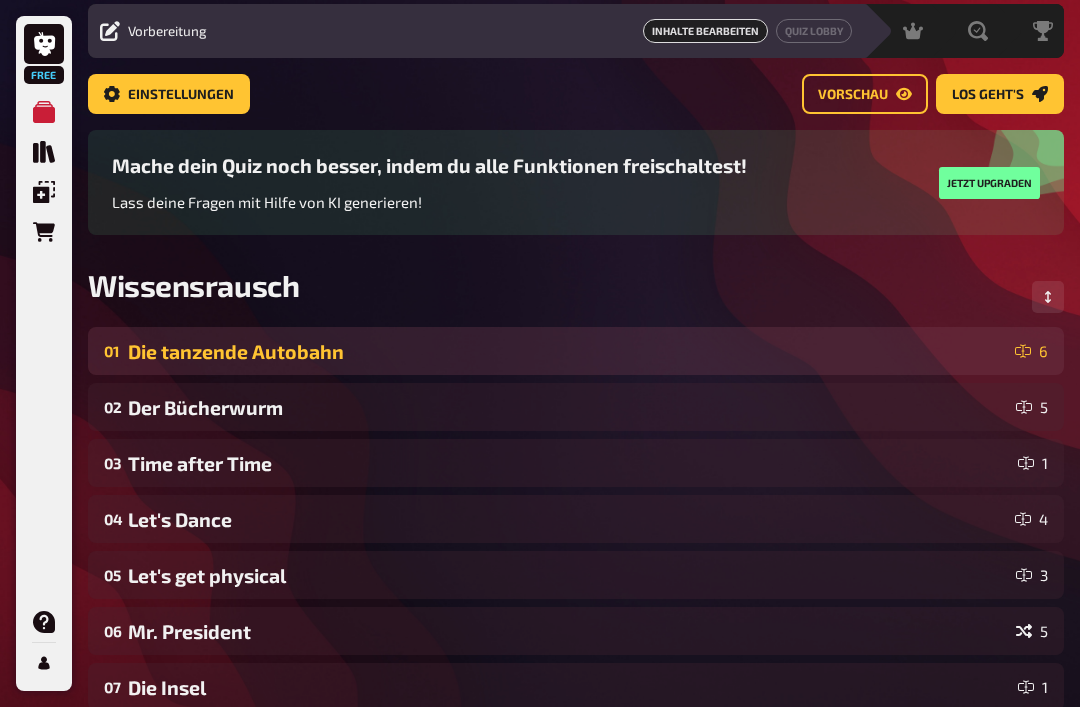 click on "01 Die tanzende Autobahn 6" at bounding box center [576, 351] 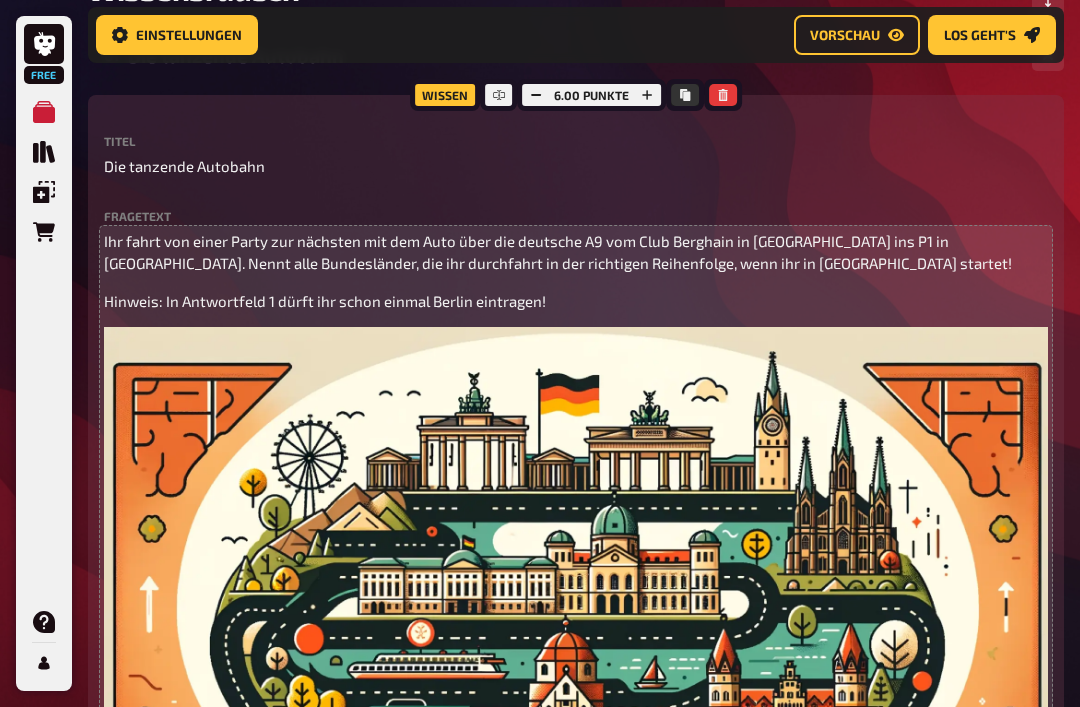 scroll, scrollTop: 380, scrollLeft: 0, axis: vertical 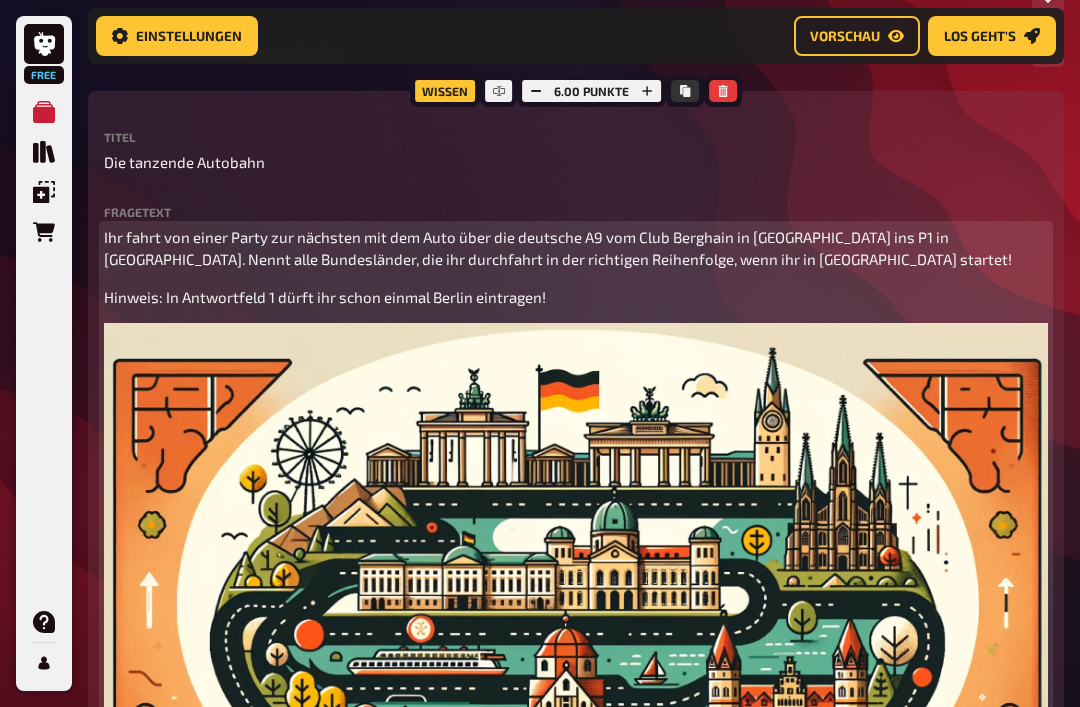 click on "Ihr fahrt von einer Party zur nächsten mit dem Auto über die deutsche A9 vom Club Berghain in Berlin ins P1 in München. Nennt alle Bundesländer, die ihr durchfahrt in der richtigen Reihenfolge, wenn ihr in Berlin startet!" at bounding box center [558, 248] 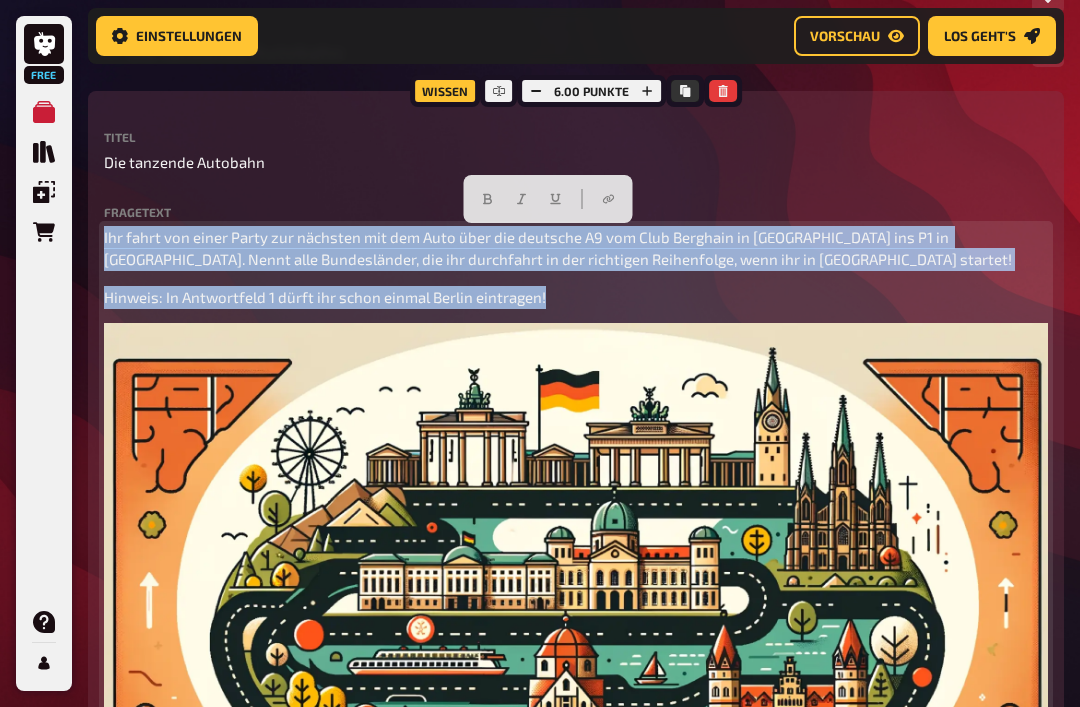 copy on "Ihr fahrt von einer Party zur nächsten mit dem Auto über die deutsche A9 vom Club Berghain in Berlin ins P1 in München. Nennt alle Bundesländer, die ihr durchfahrt in der richtigen Reihenfolge, wenn ihr in Berlin startet! Hinweis: In Antwortfeld 1 dürft ihr schon einmal Berlin eintragen!" 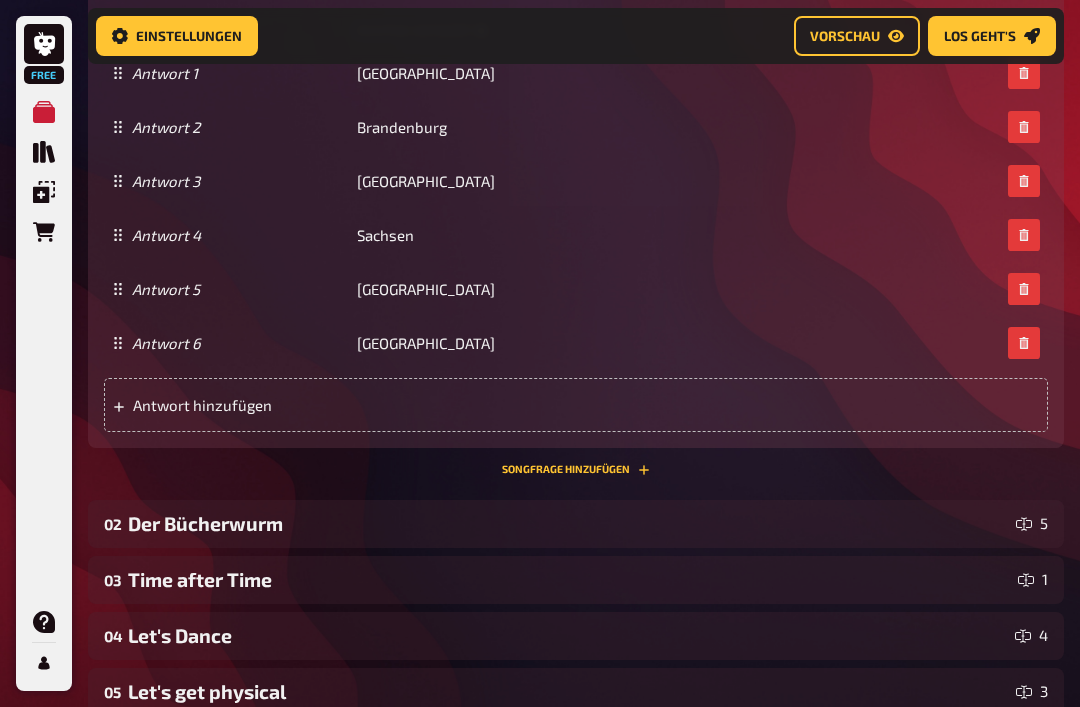 scroll, scrollTop: 1411, scrollLeft: 0, axis: vertical 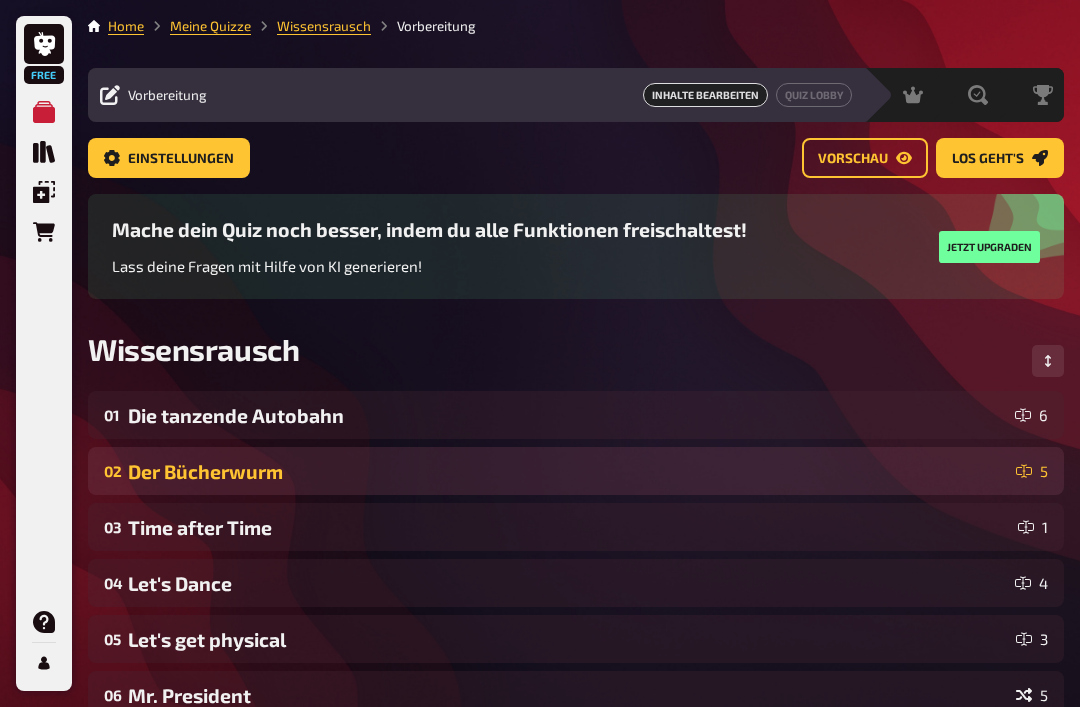 click on "Der Bücherwurm" at bounding box center (568, 471) 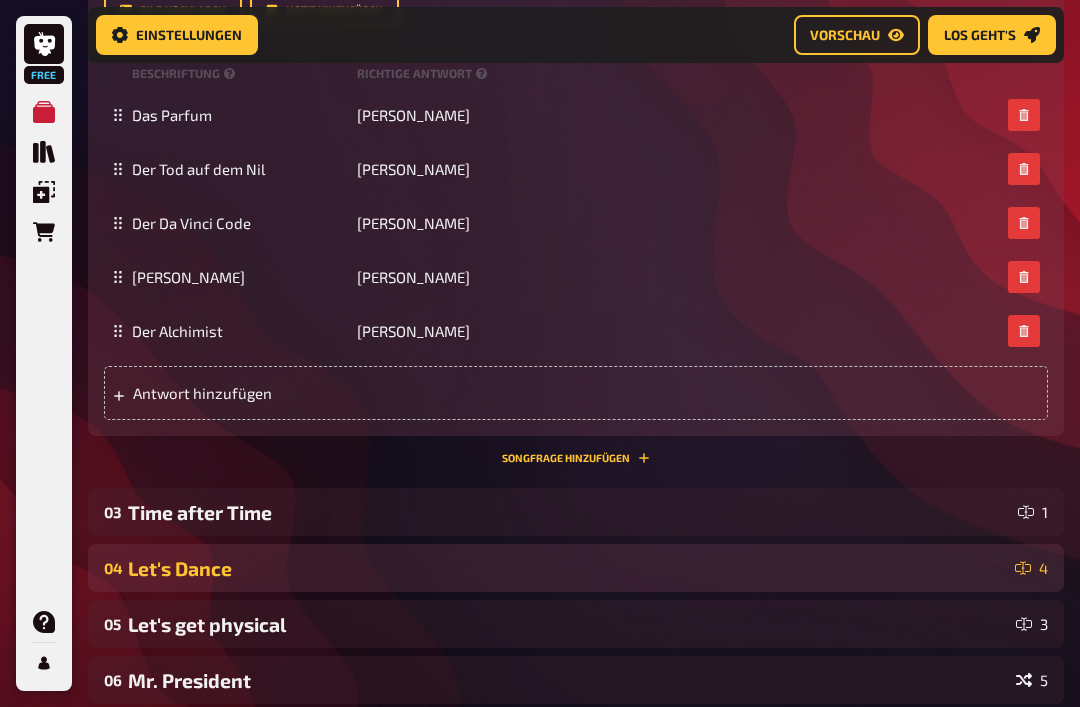 scroll, scrollTop: 740, scrollLeft: 0, axis: vertical 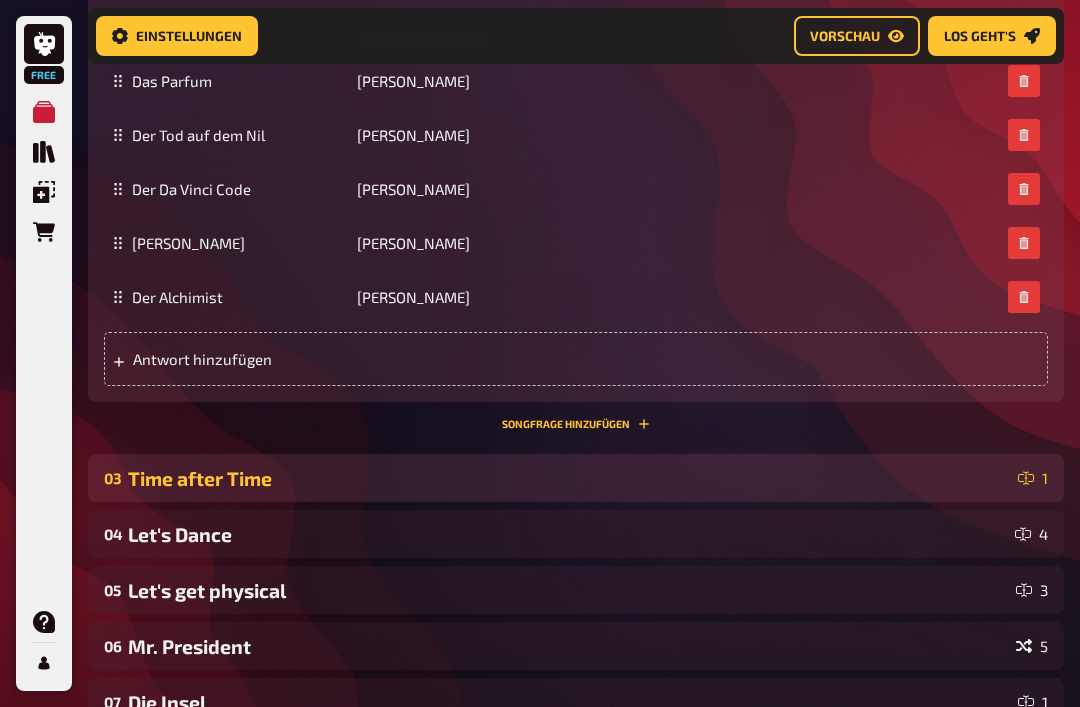click on "Time after Time" at bounding box center [569, 478] 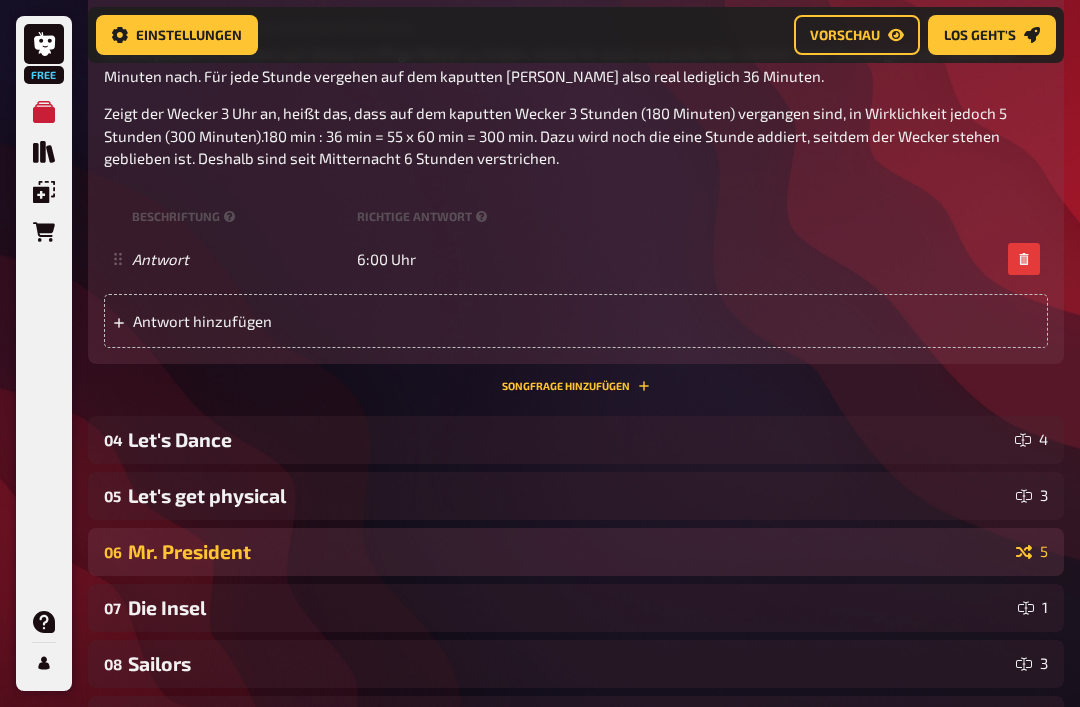 scroll, scrollTop: 1522, scrollLeft: 0, axis: vertical 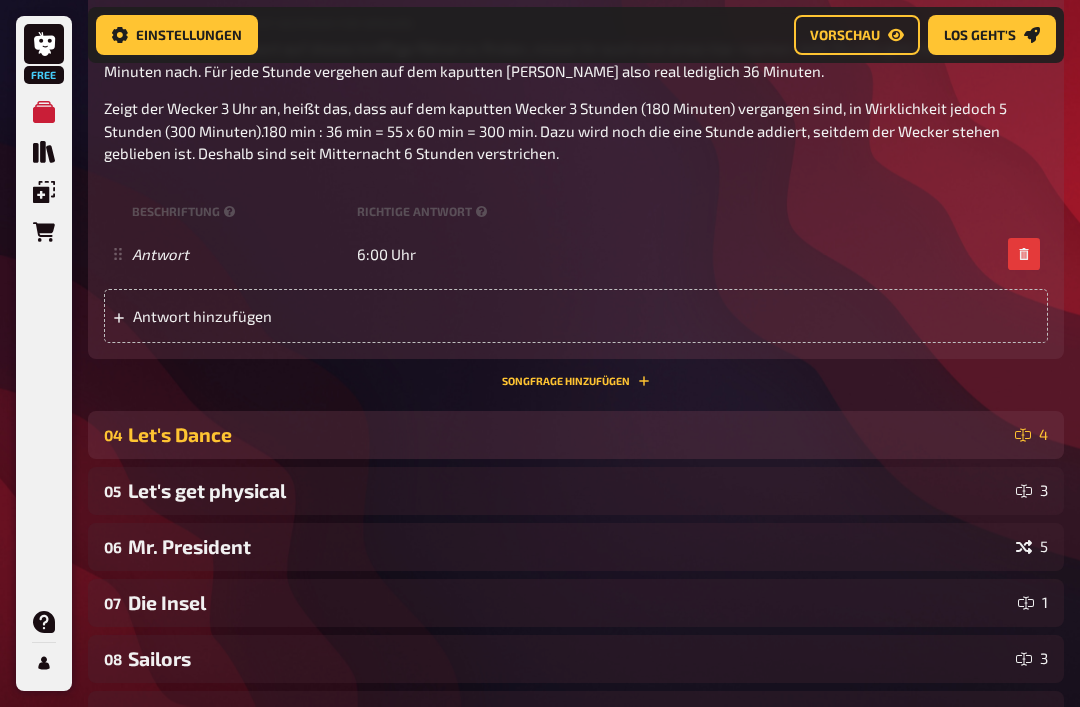 click on "Let's Dance" at bounding box center [567, 435] 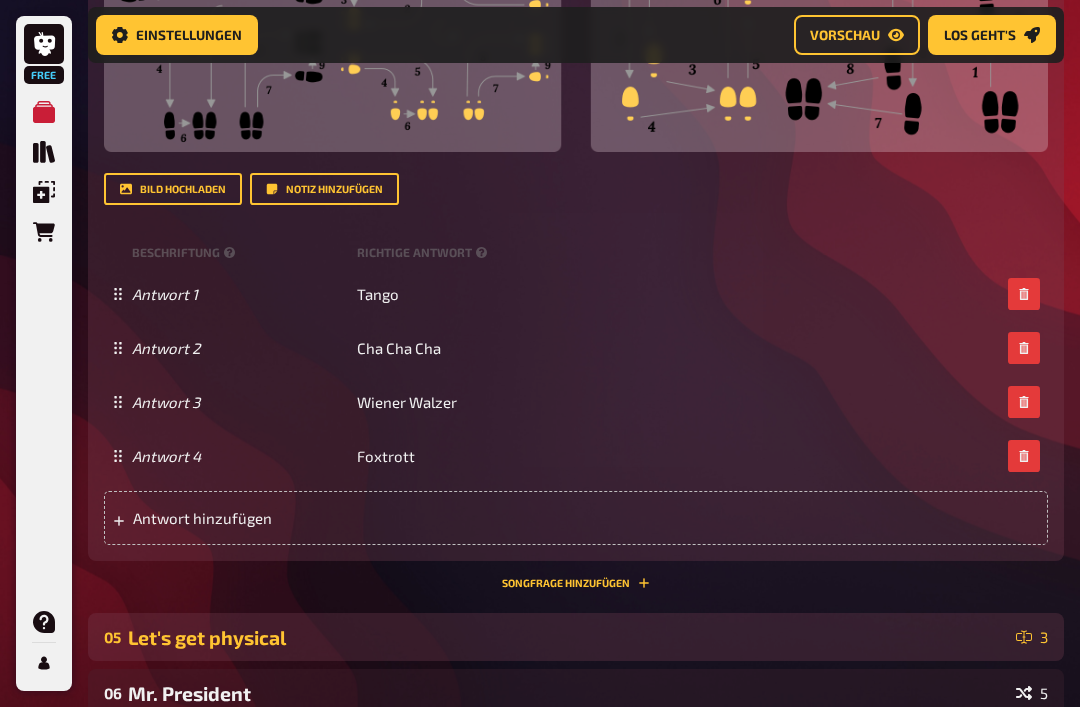 scroll, scrollTop: 2618, scrollLeft: 0, axis: vertical 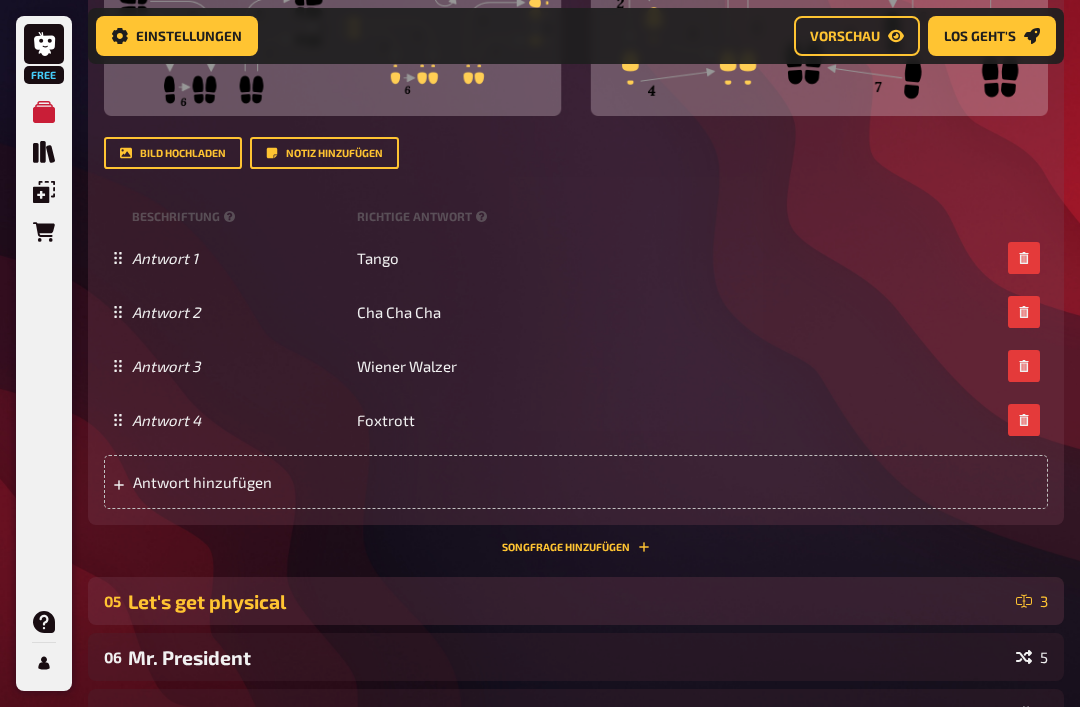 click on "05 Let's get physical 3" at bounding box center [576, 601] 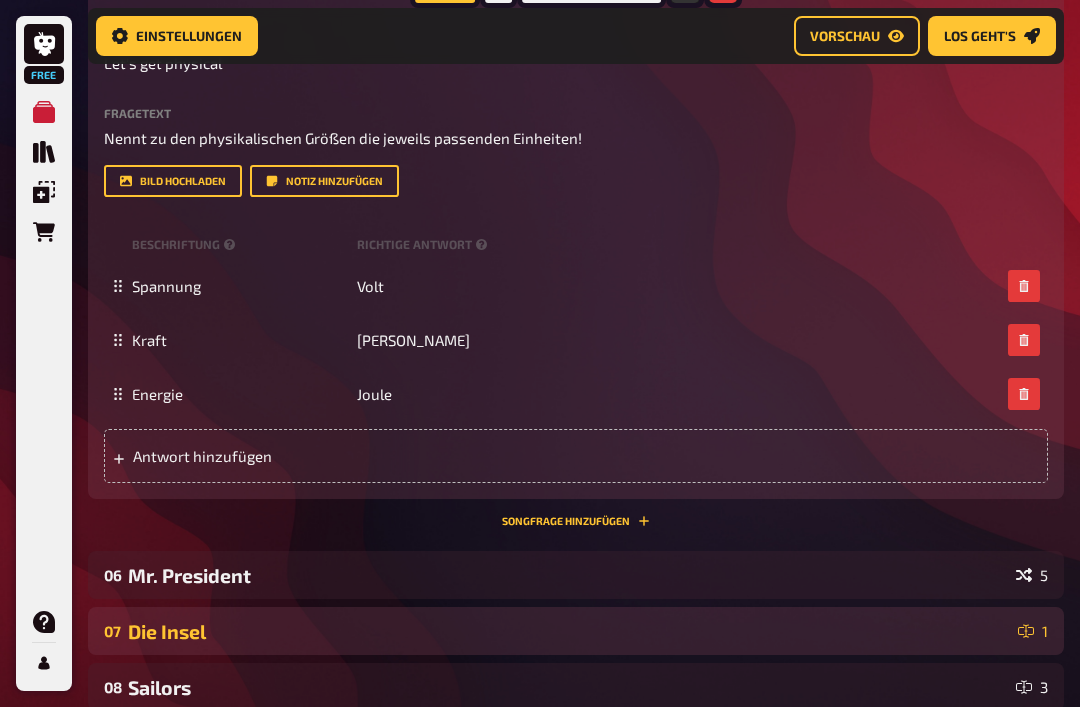 scroll, scrollTop: 3282, scrollLeft: 0, axis: vertical 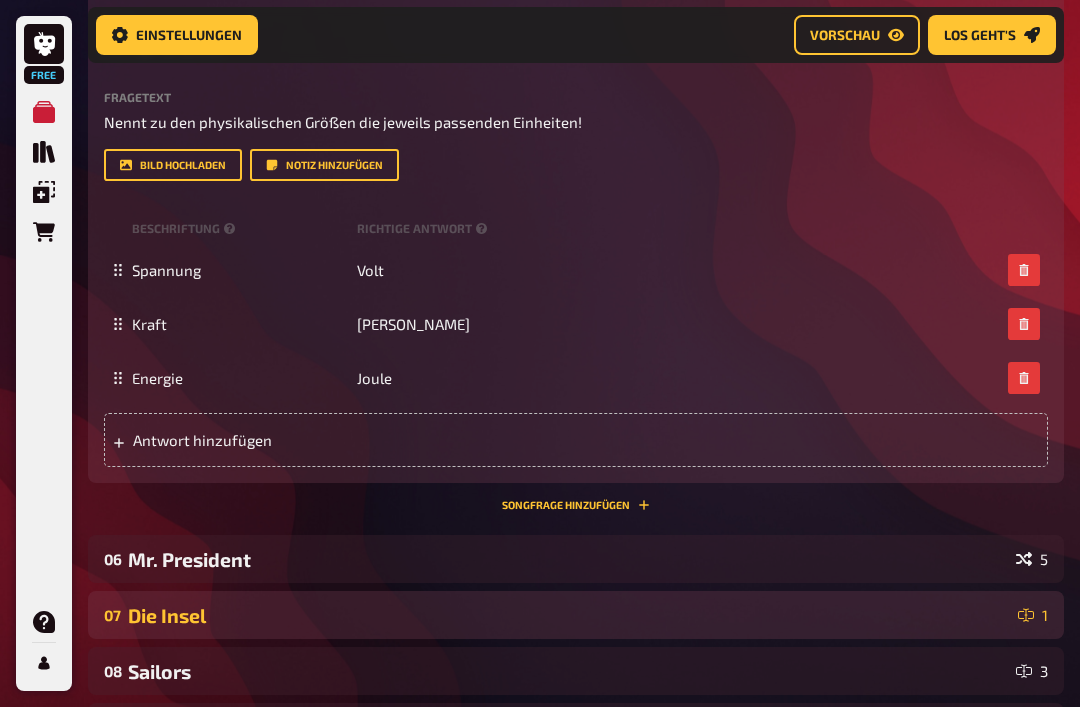 click on "Die Insel" at bounding box center (569, 616) 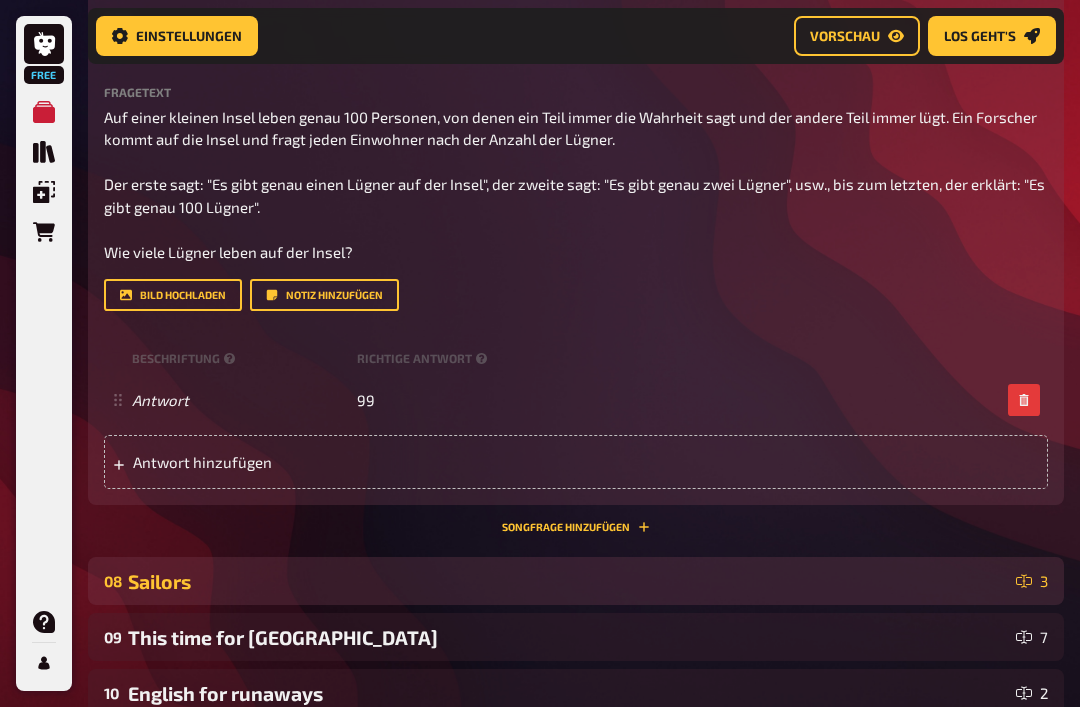 scroll, scrollTop: 3979, scrollLeft: 0, axis: vertical 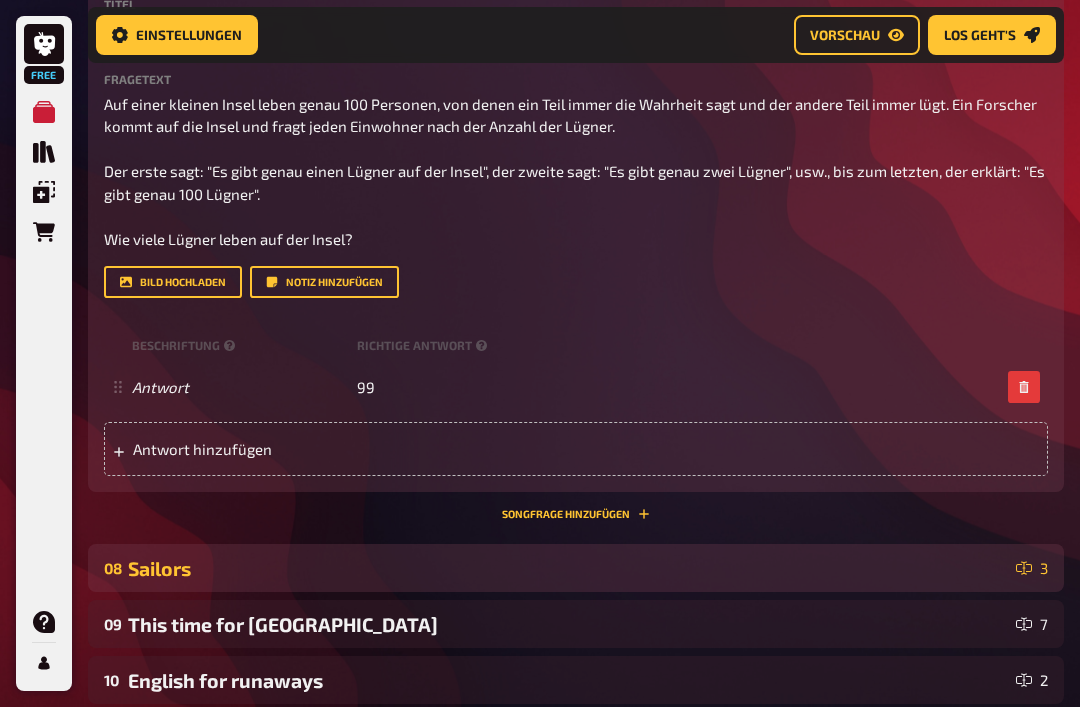 click on "08 Sailors 3" at bounding box center [576, 569] 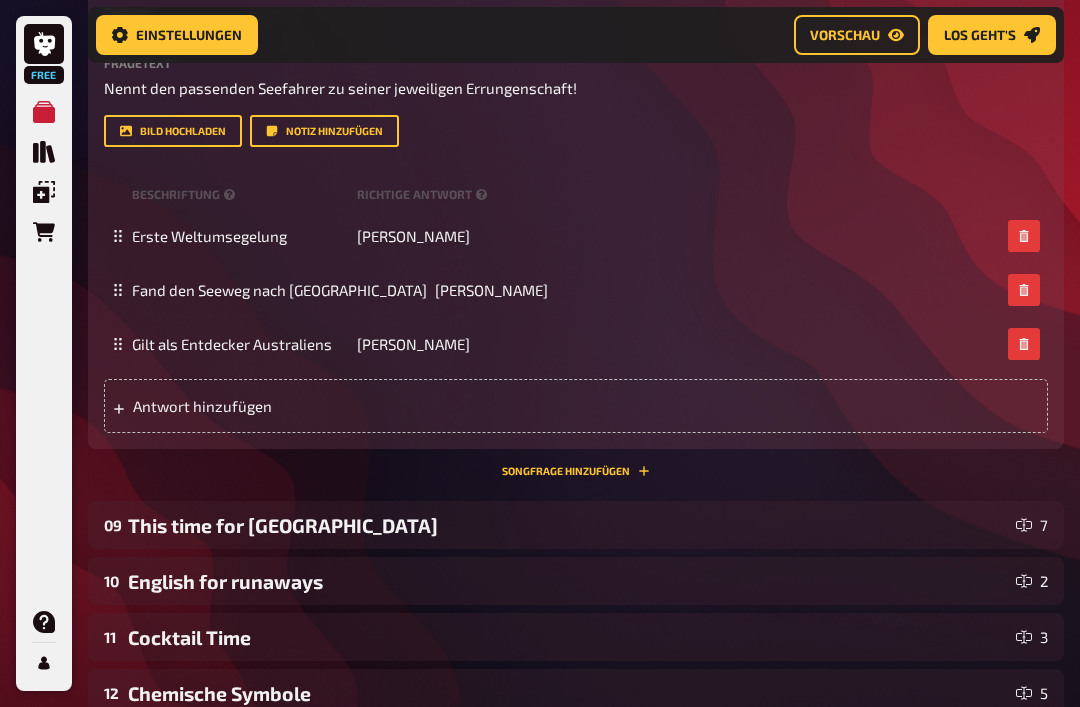 scroll, scrollTop: 4646, scrollLeft: 0, axis: vertical 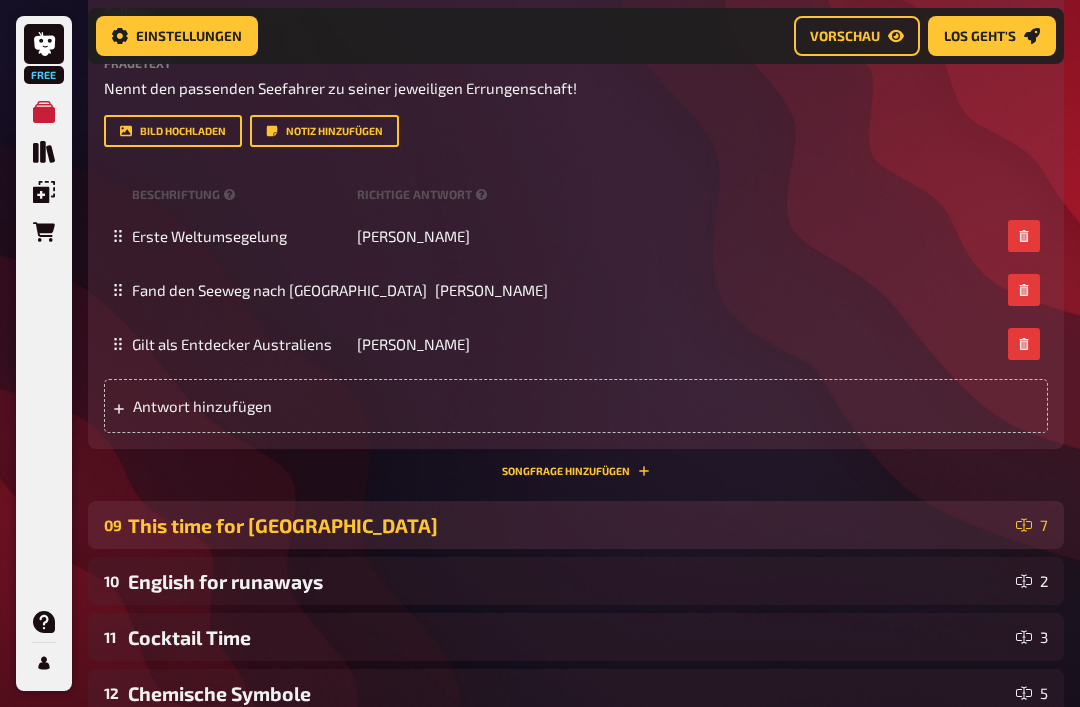 click on "This time for Africa" at bounding box center [568, 525] 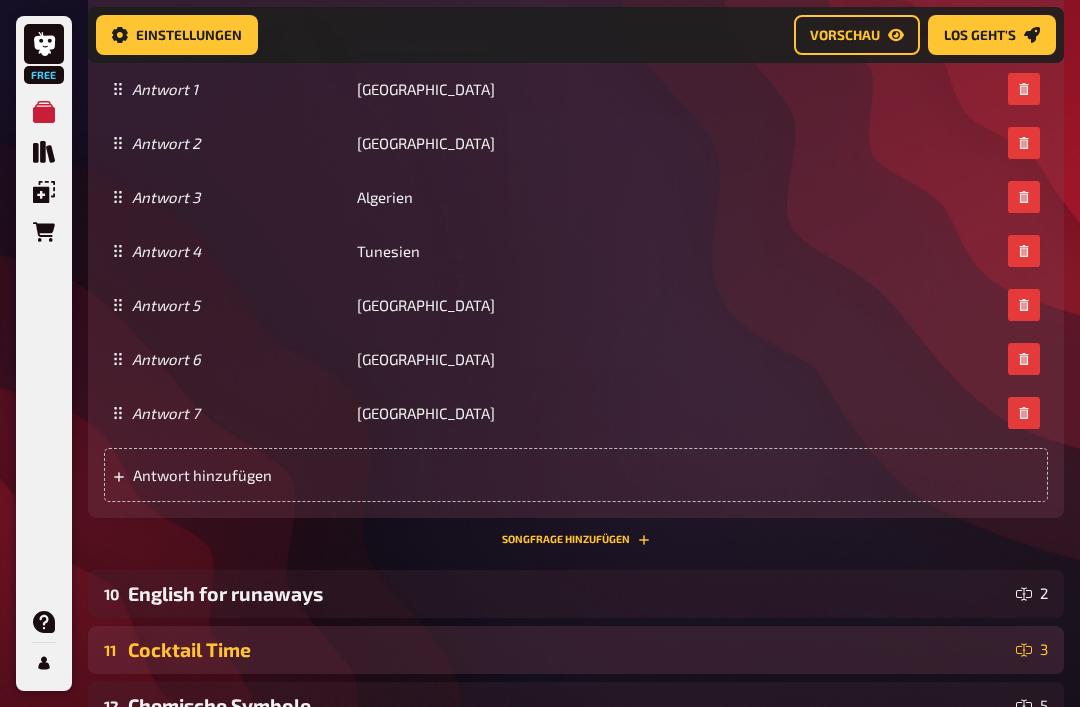 scroll, scrollTop: 6016, scrollLeft: 0, axis: vertical 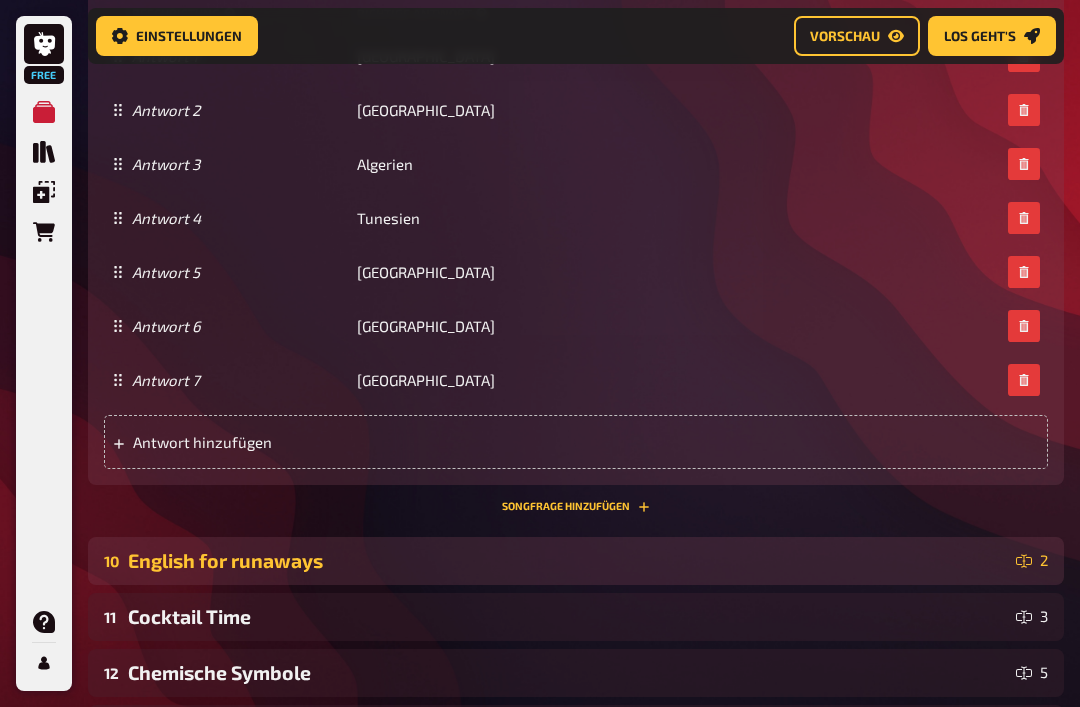 click on "English for runaways" at bounding box center (568, 560) 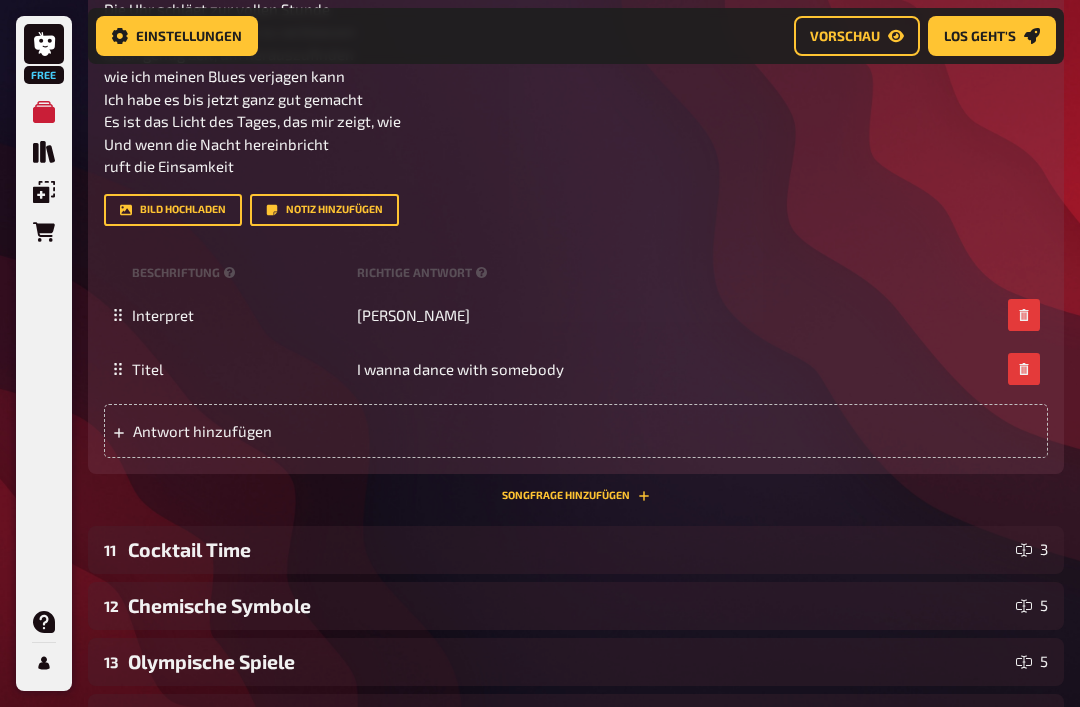 scroll, scrollTop: 6857, scrollLeft: 0, axis: vertical 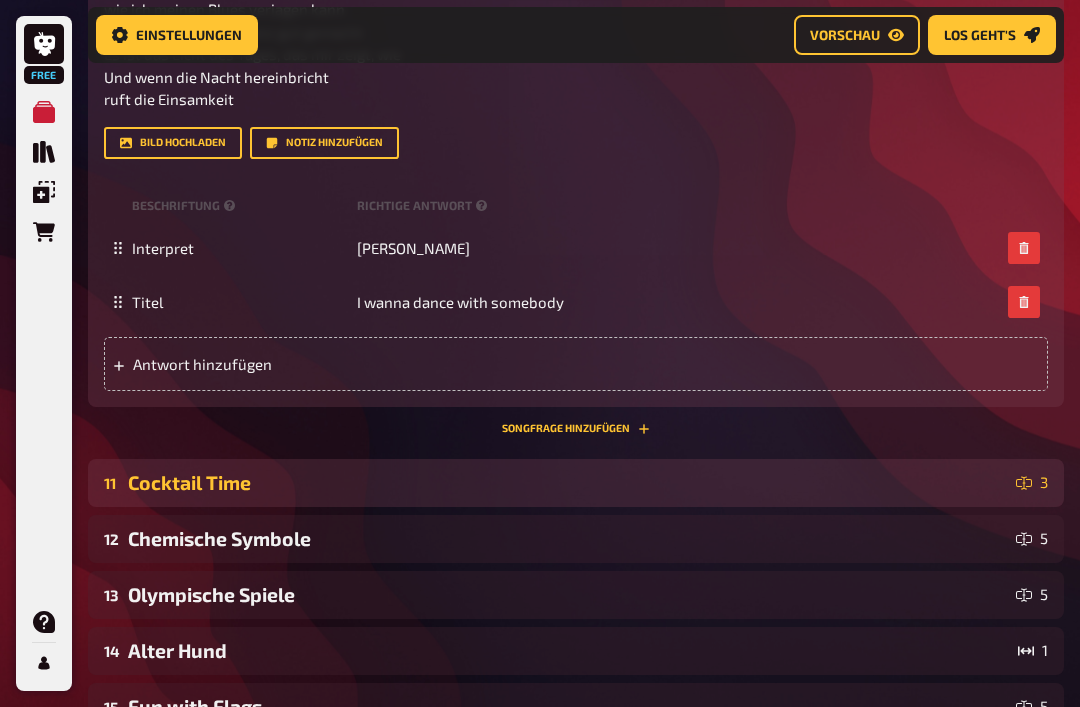 click on "Cocktail Time" at bounding box center (568, 483) 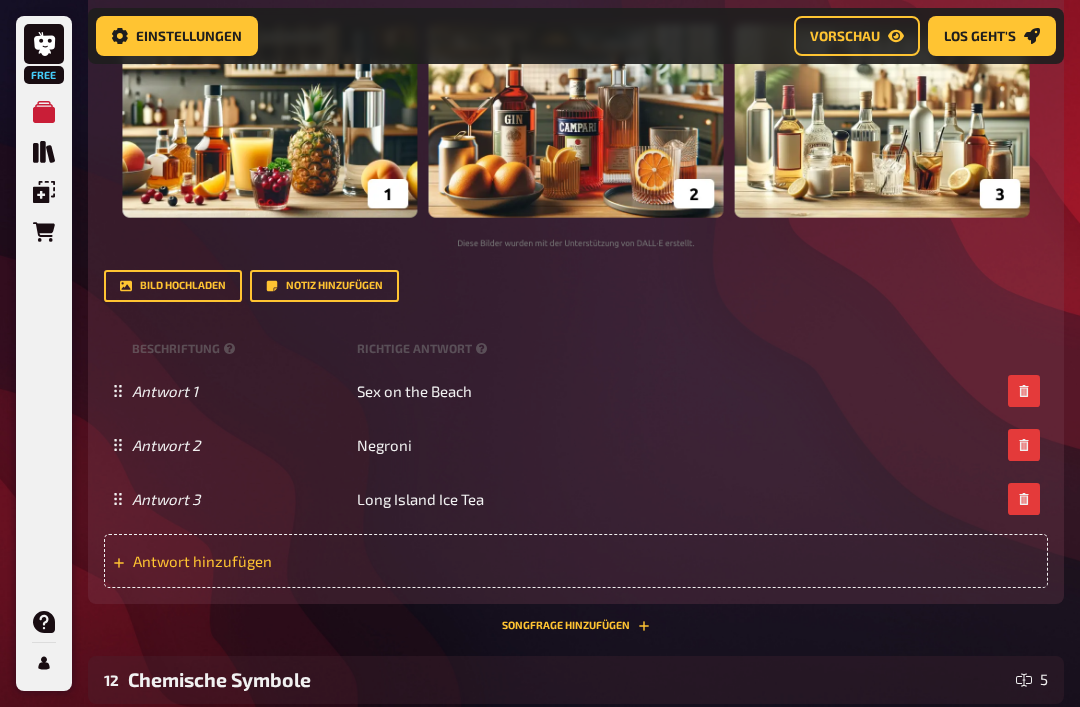 scroll, scrollTop: 7594, scrollLeft: 0, axis: vertical 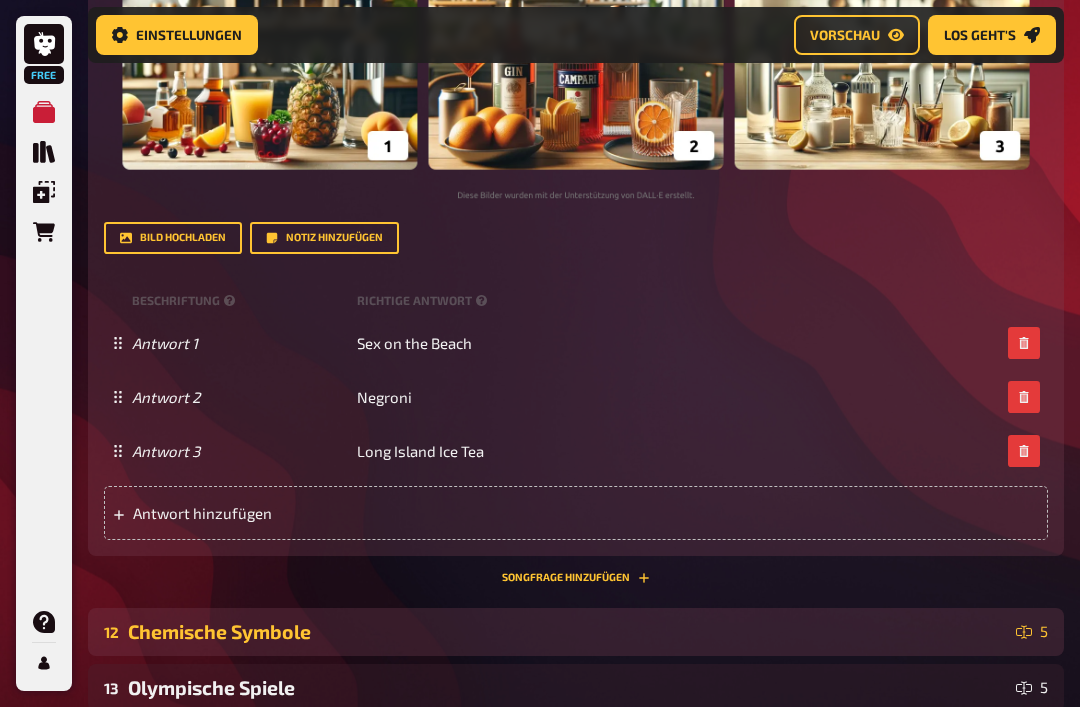 click on "Chemische Symbole" at bounding box center (568, 632) 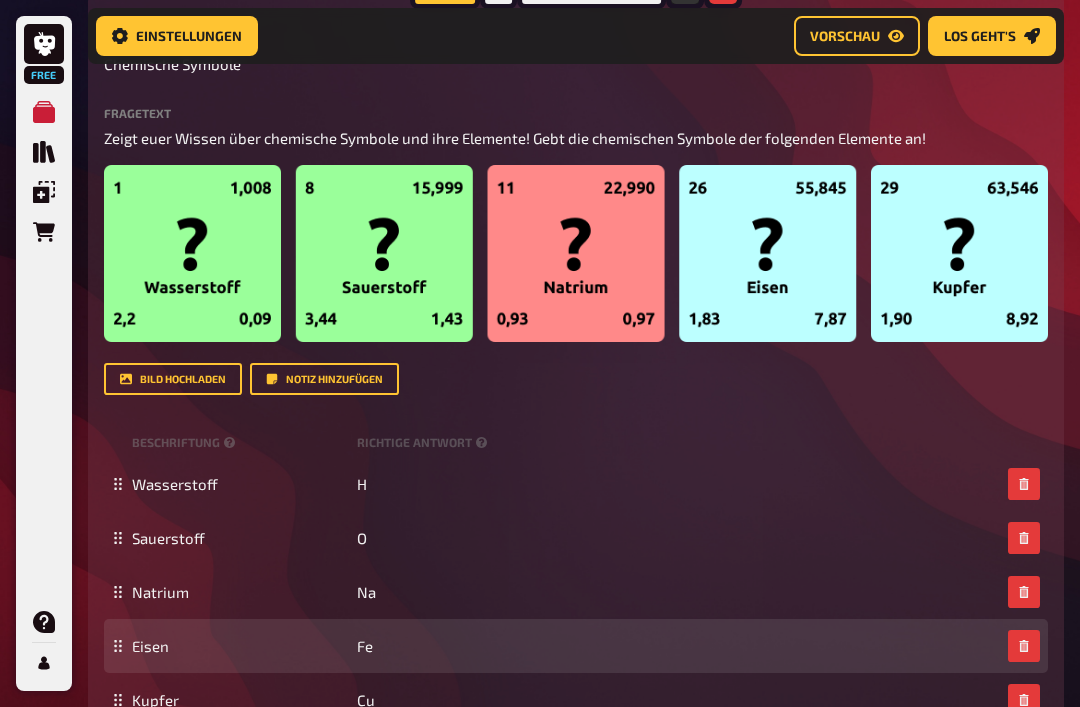 scroll, scrollTop: 8285, scrollLeft: 0, axis: vertical 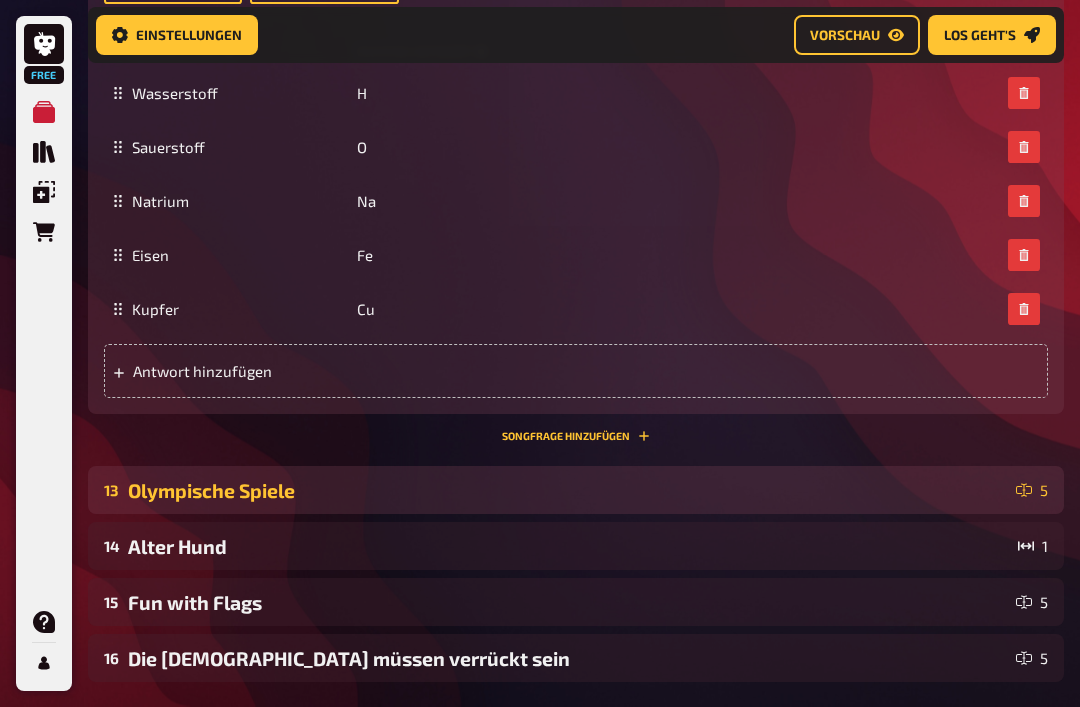 click on "Olympische Spiele" at bounding box center (568, 491) 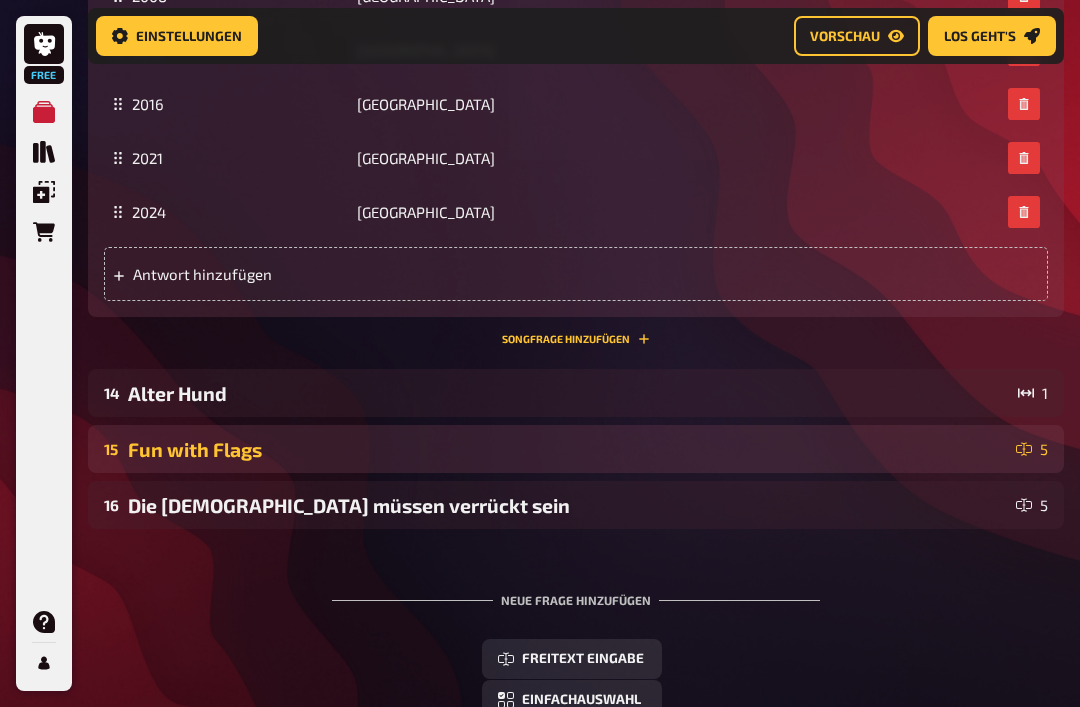 scroll, scrollTop: 9502, scrollLeft: 0, axis: vertical 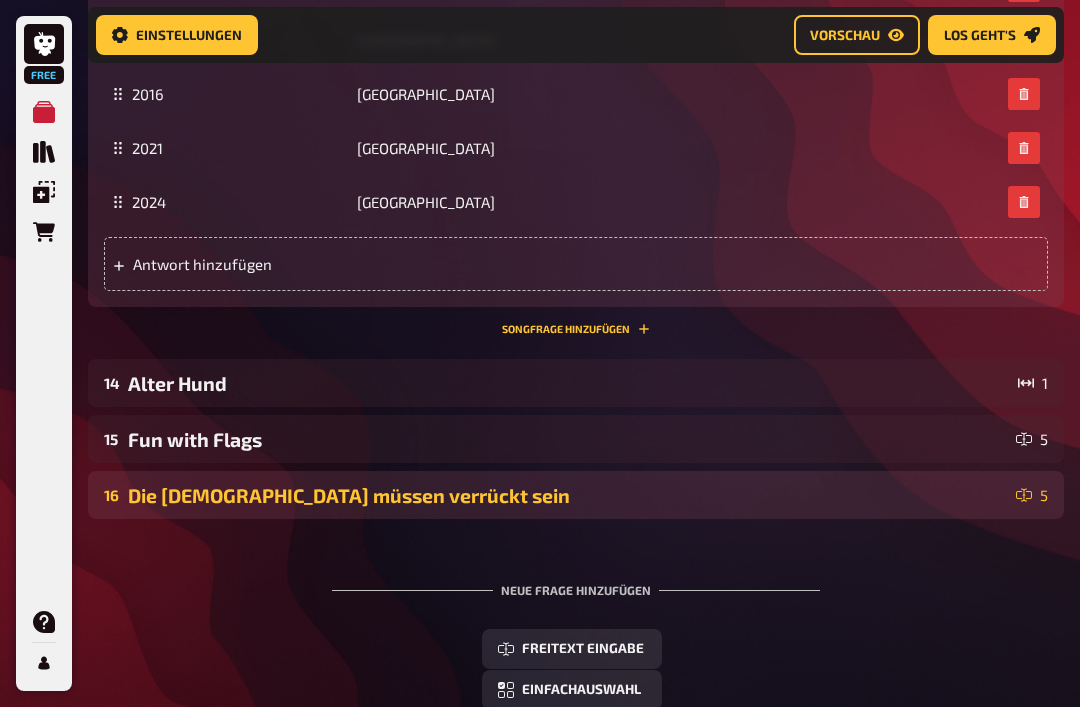 click on "16 Die Götter müssen verrückt sein 5" at bounding box center (576, 496) 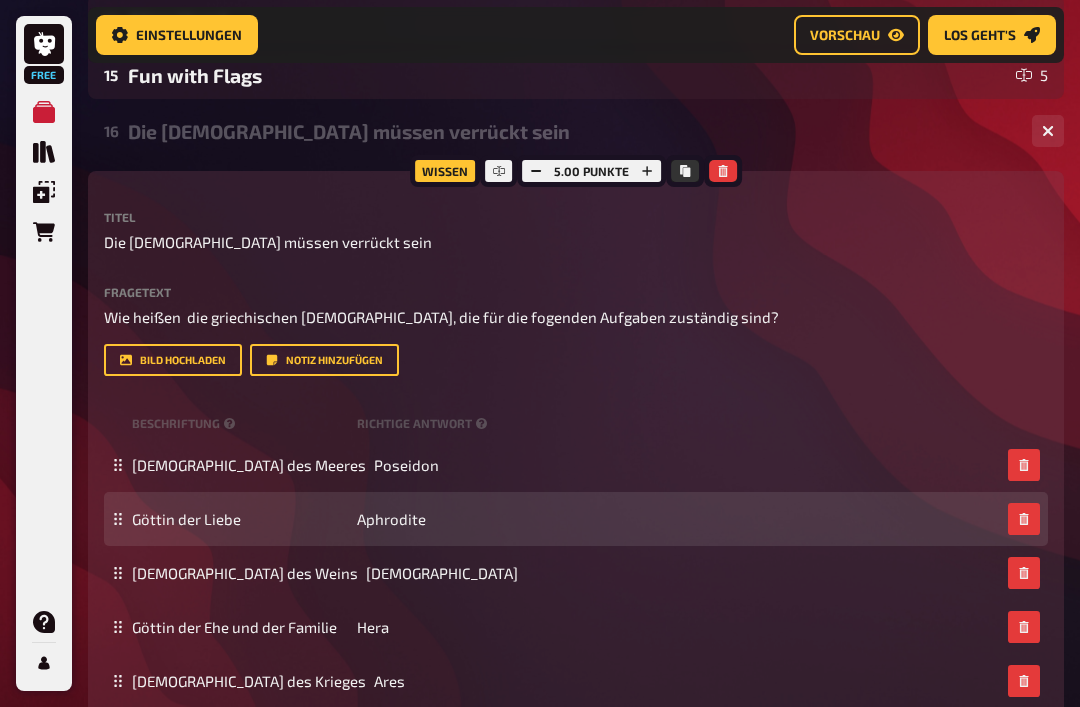 scroll, scrollTop: 9867, scrollLeft: 0, axis: vertical 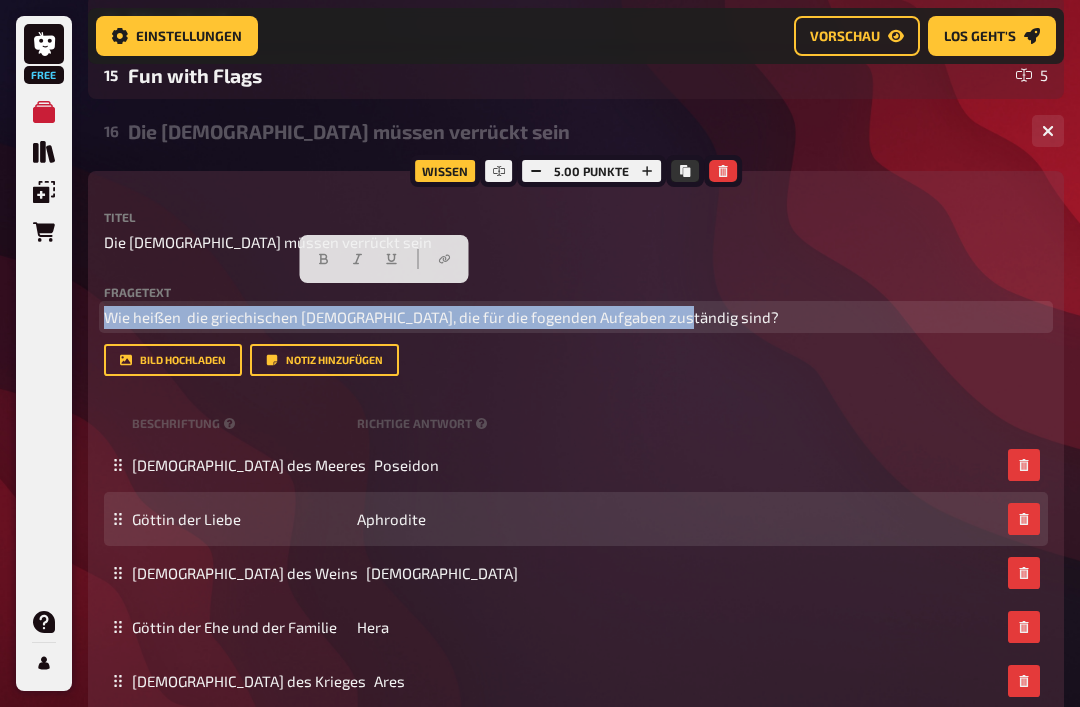 copy on "Wie heißen  die griechischen Götter, die für die fogenden Aufgaben zuständig sind?" 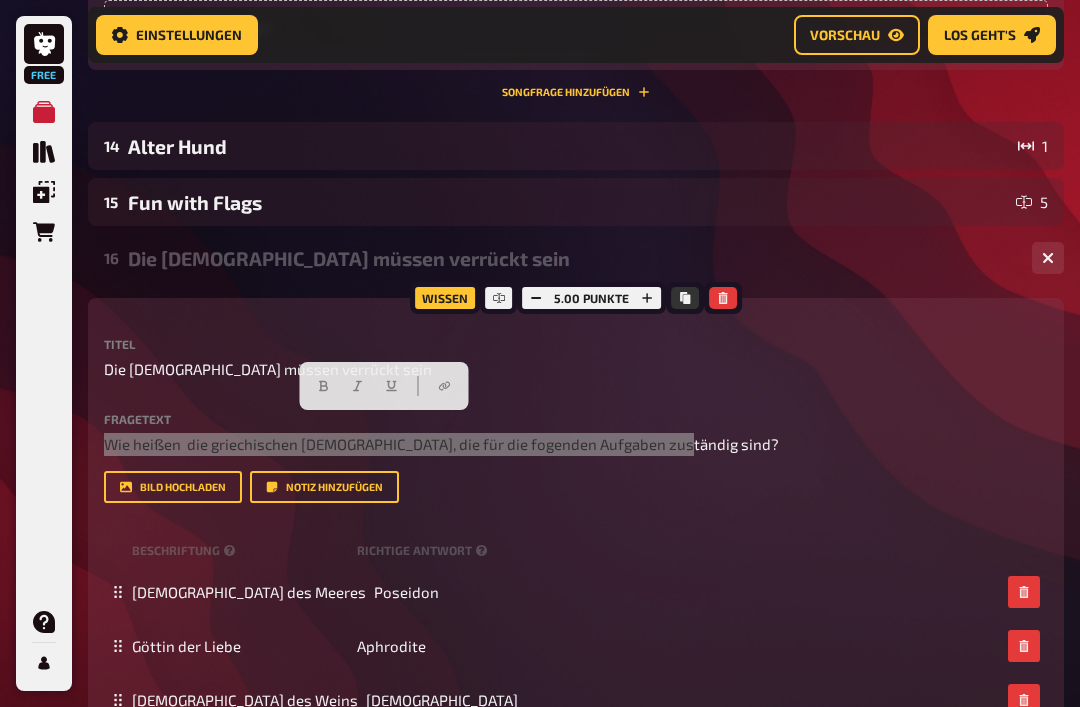scroll, scrollTop: 9739, scrollLeft: 0, axis: vertical 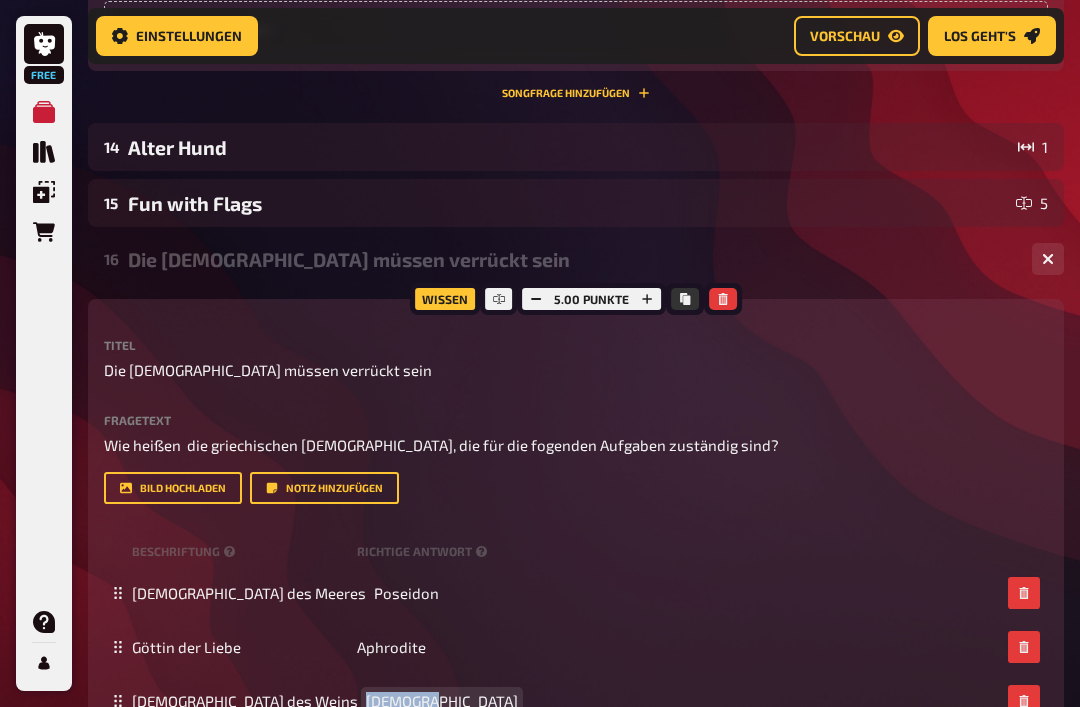 copy on "Dionysos" 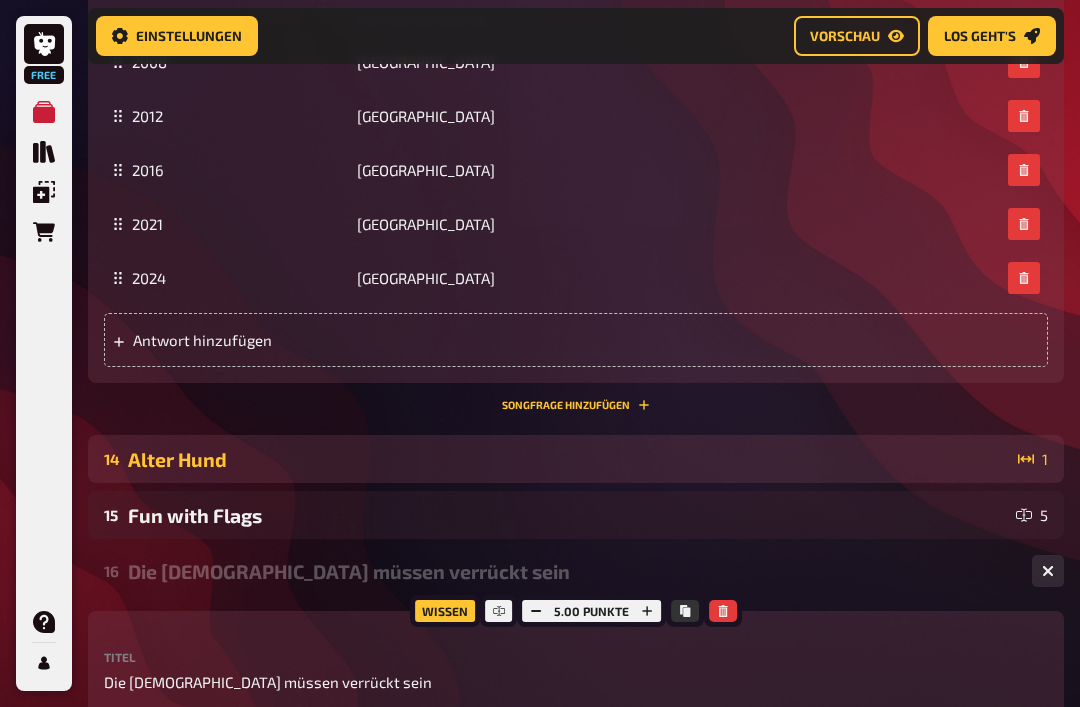 scroll, scrollTop: 9458, scrollLeft: 0, axis: vertical 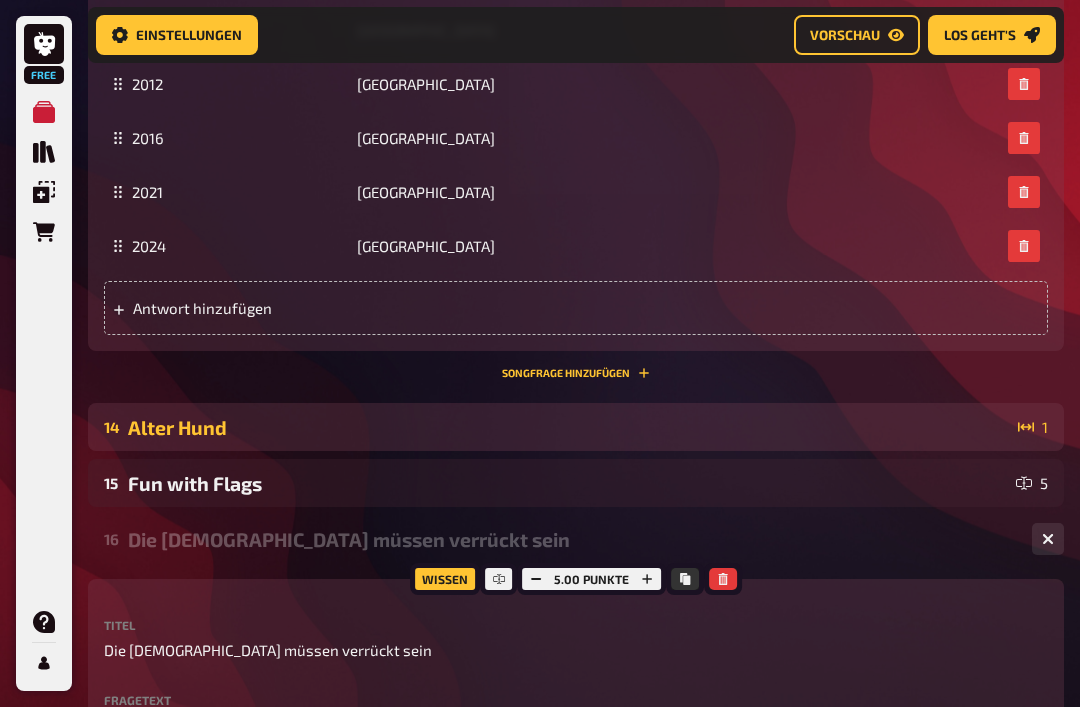 click on "Alter Hund" at bounding box center [569, 428] 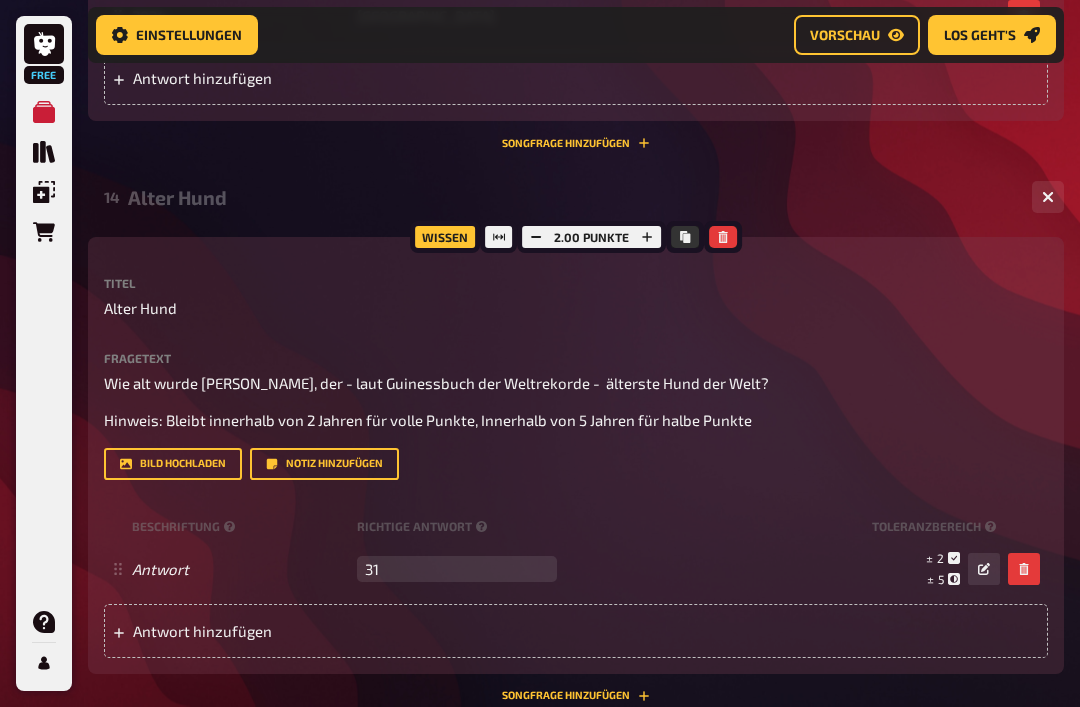 scroll, scrollTop: 9747, scrollLeft: 0, axis: vertical 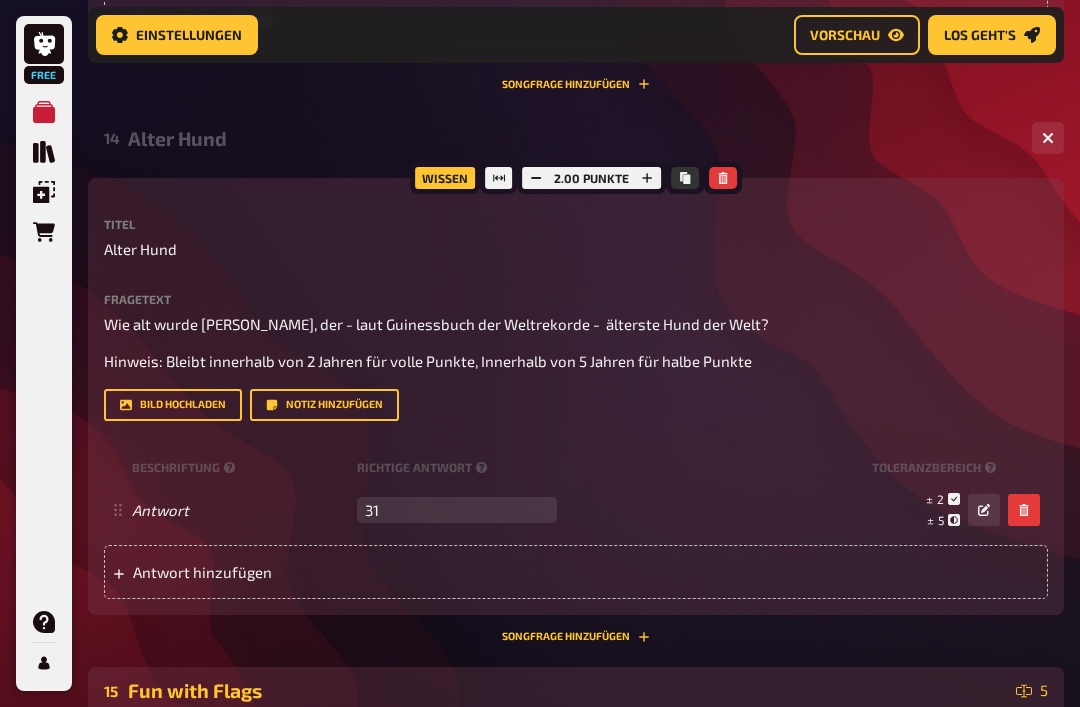 click on "15 Fun with Flags 5" at bounding box center (576, 692) 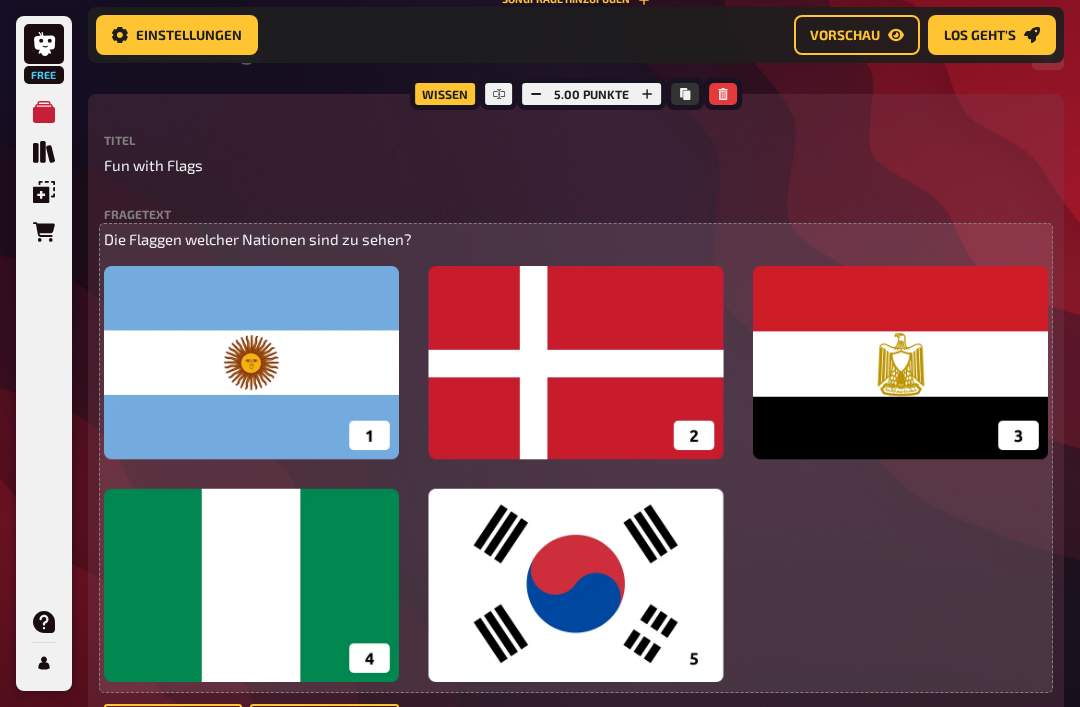 scroll, scrollTop: 10385, scrollLeft: 0, axis: vertical 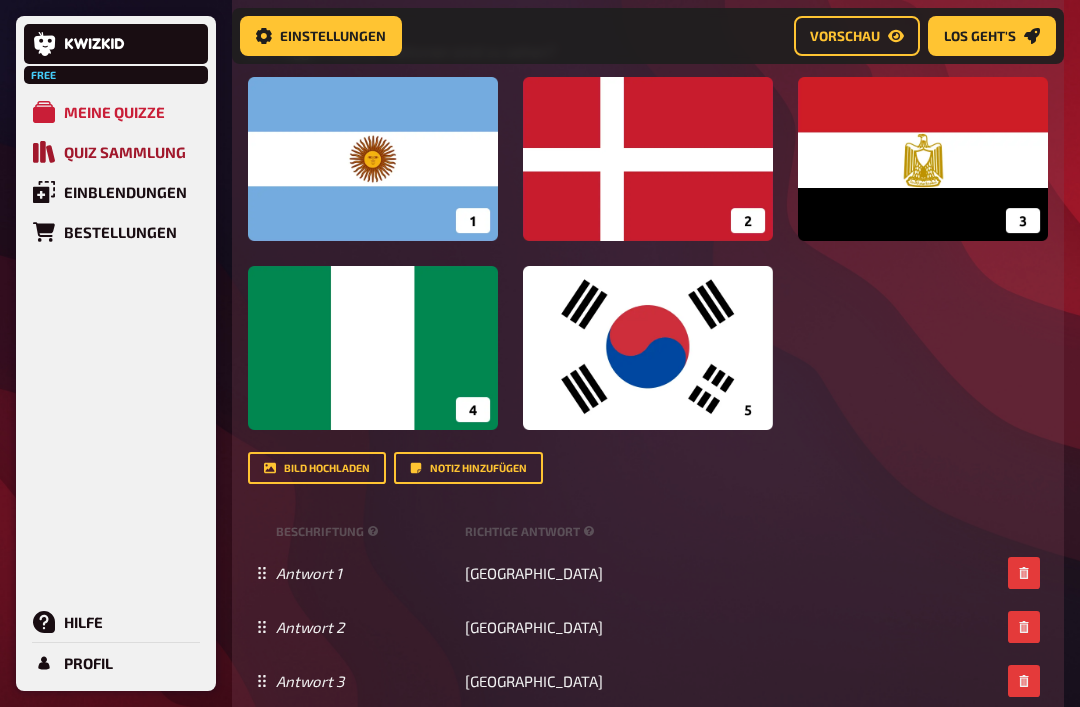 click on "Quiz Sammlung" at bounding box center [125, 152] 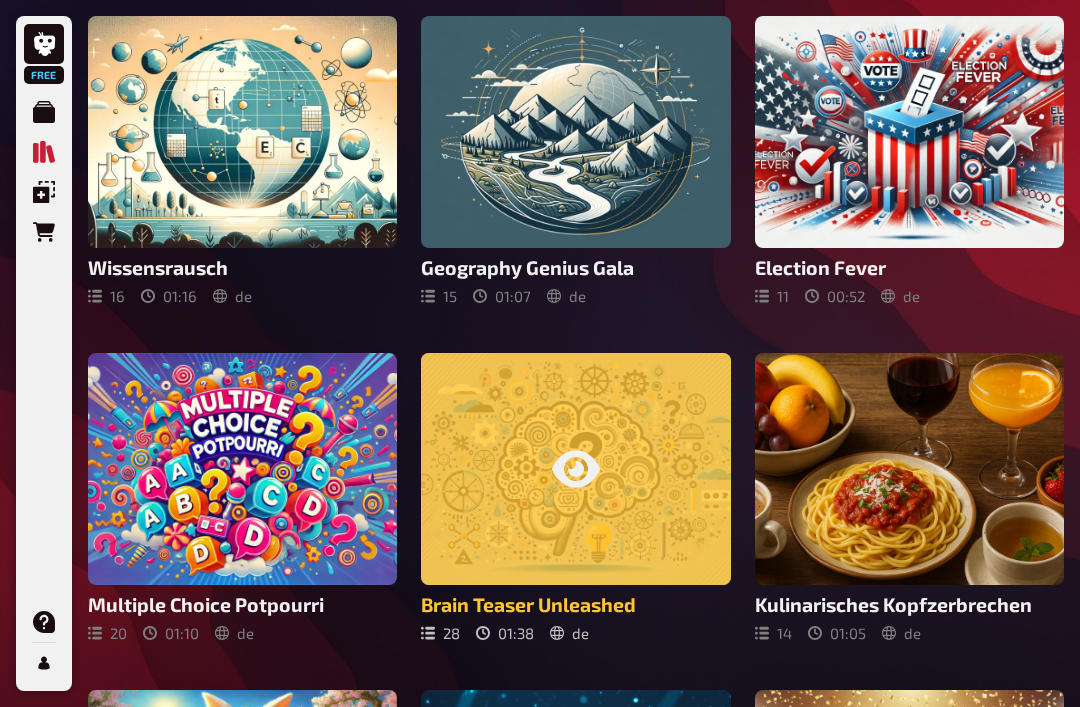 scroll, scrollTop: 993, scrollLeft: 0, axis: vertical 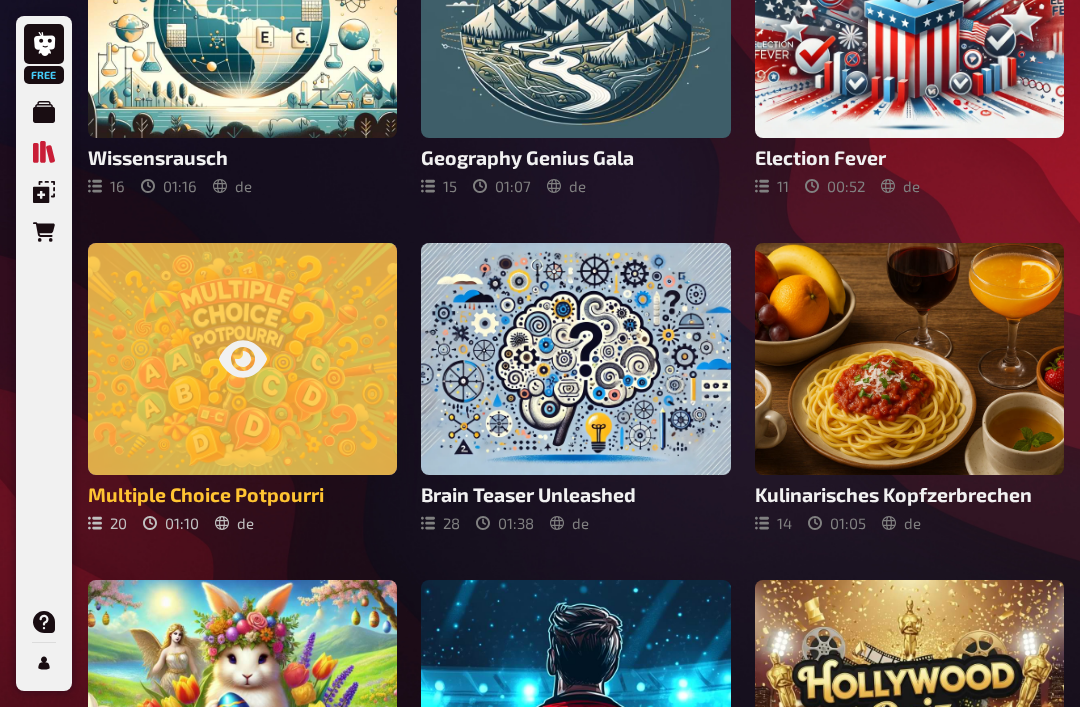 click 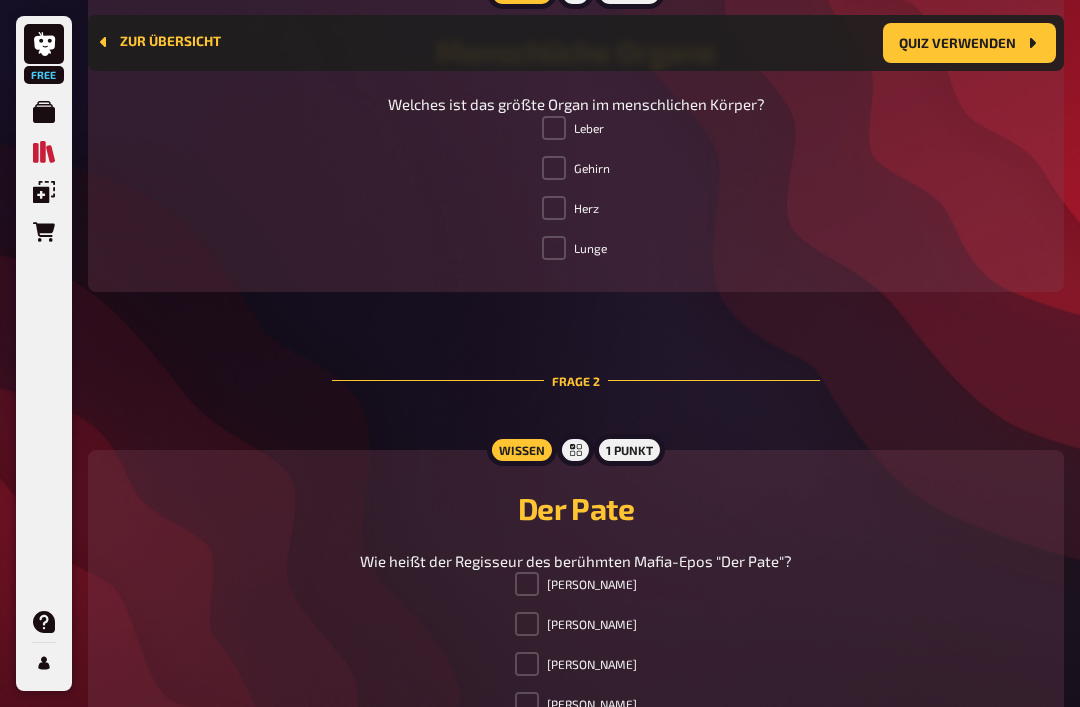 scroll, scrollTop: 967, scrollLeft: 0, axis: vertical 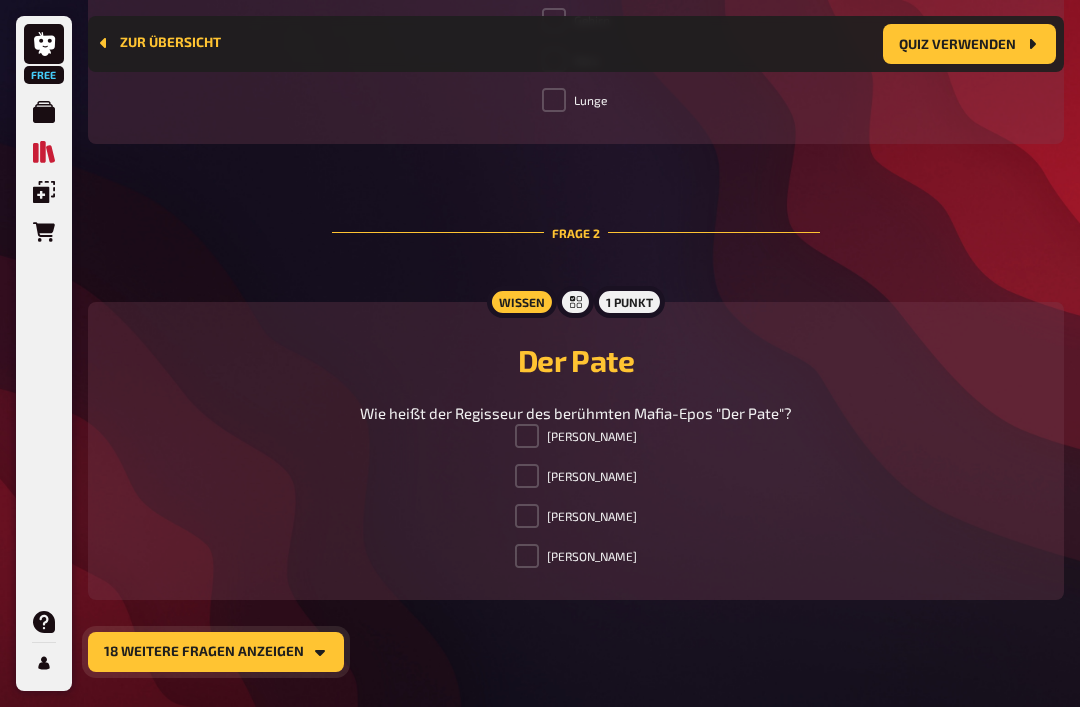 click on "18 weitere Fragen anzeigen" at bounding box center [216, 652] 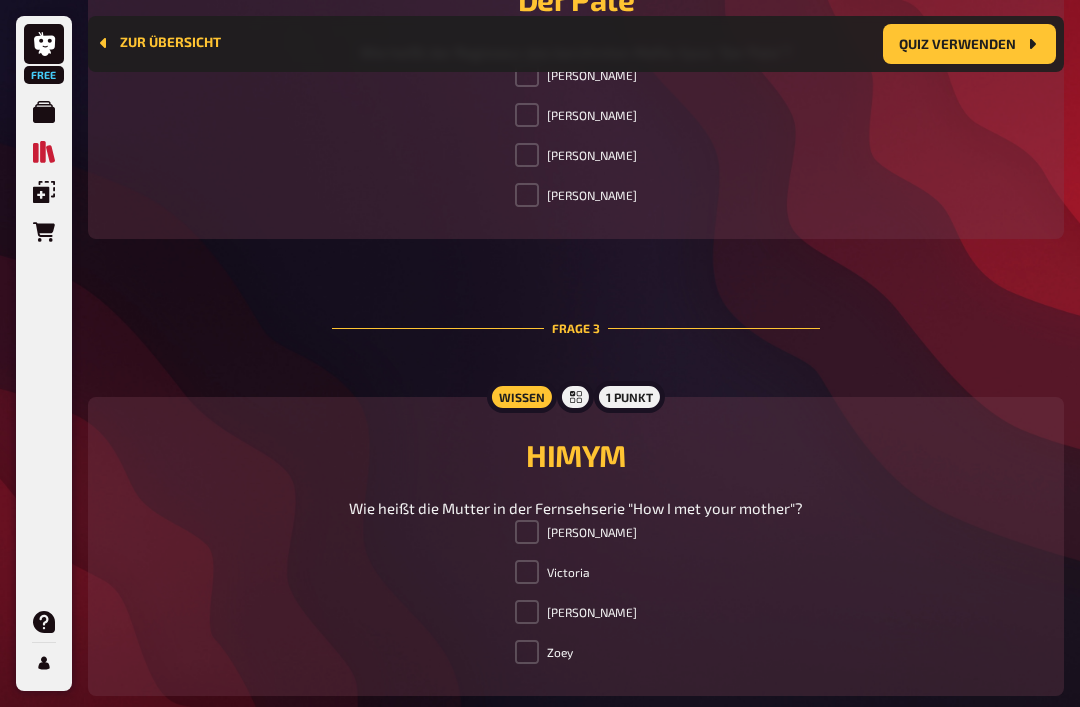 scroll, scrollTop: 1062, scrollLeft: 0, axis: vertical 